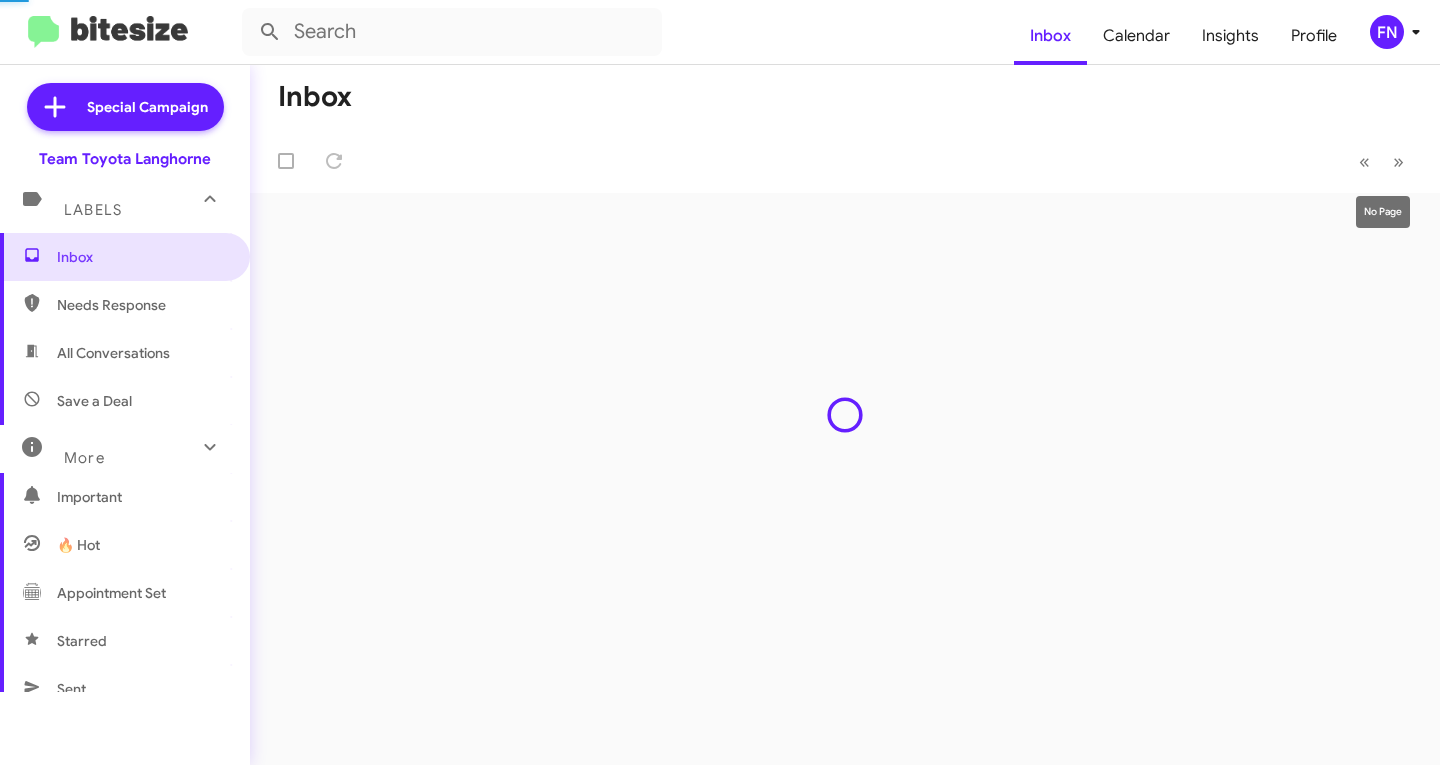 scroll, scrollTop: 0, scrollLeft: 0, axis: both 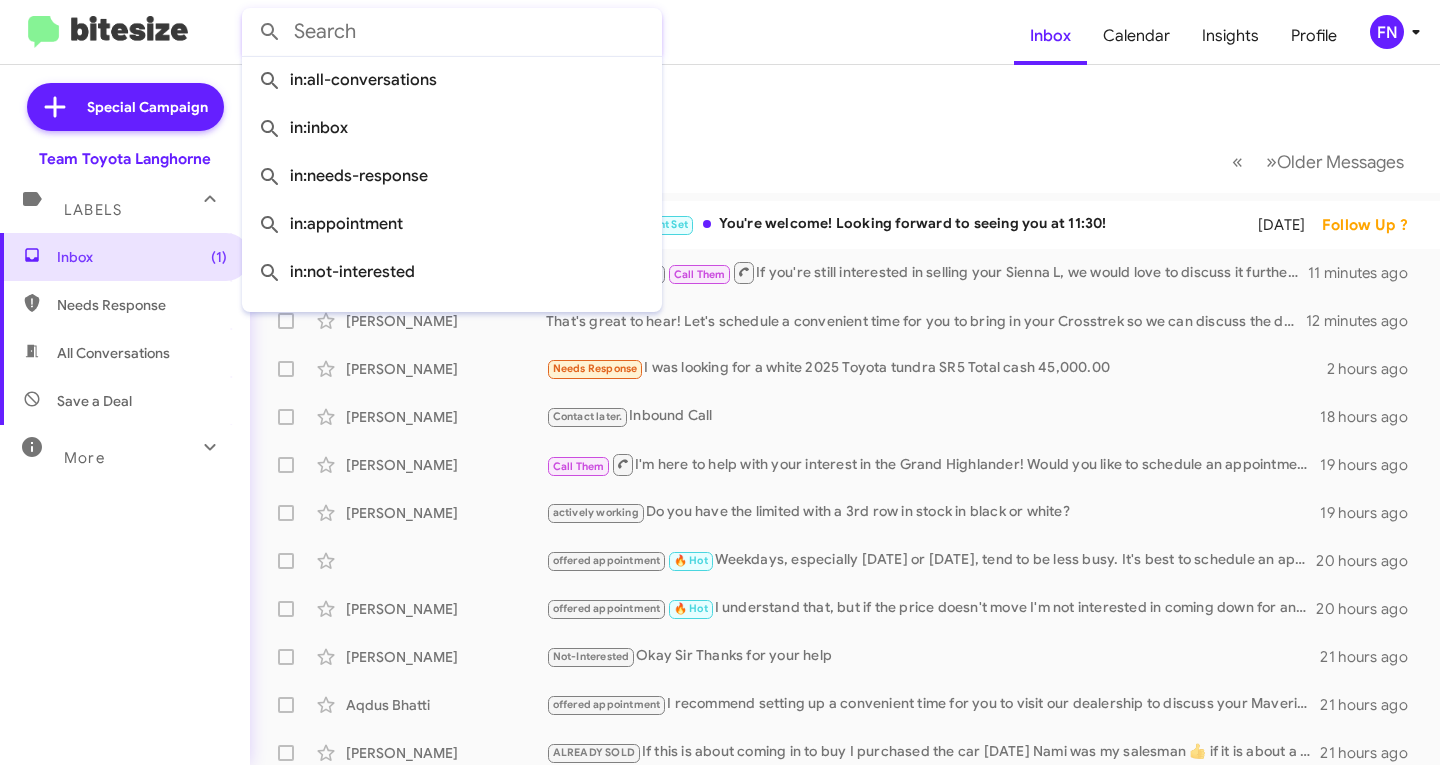 click 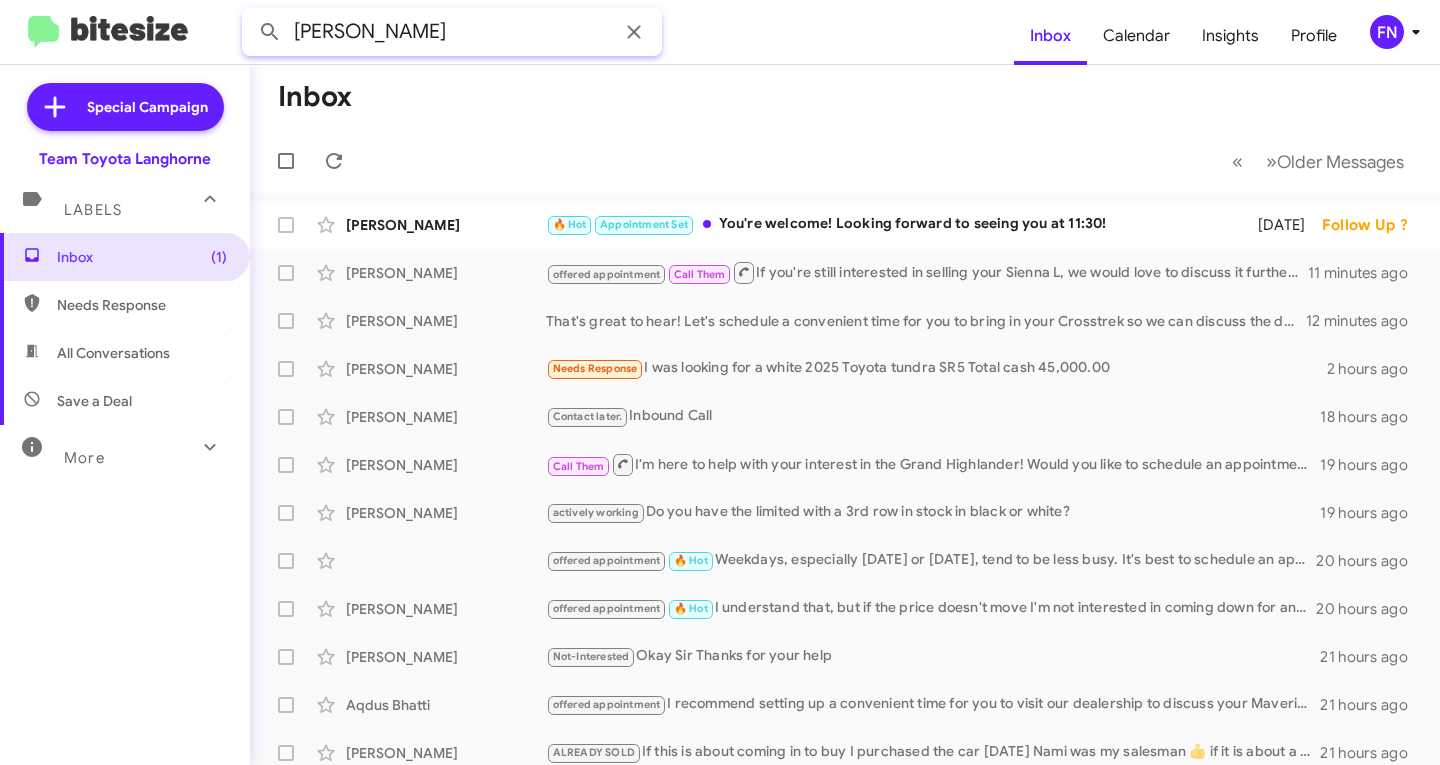 click 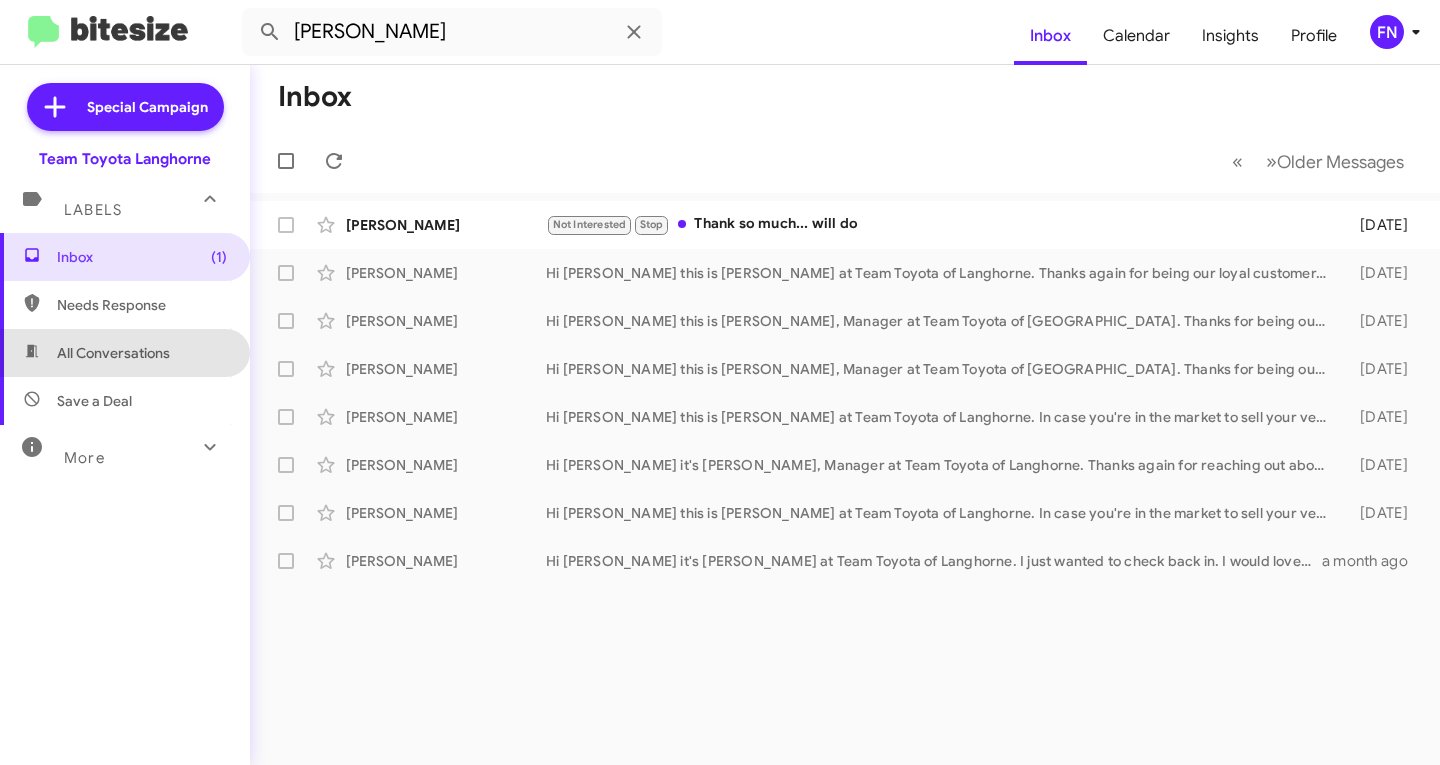 click on "All Conversations" at bounding box center (125, 353) 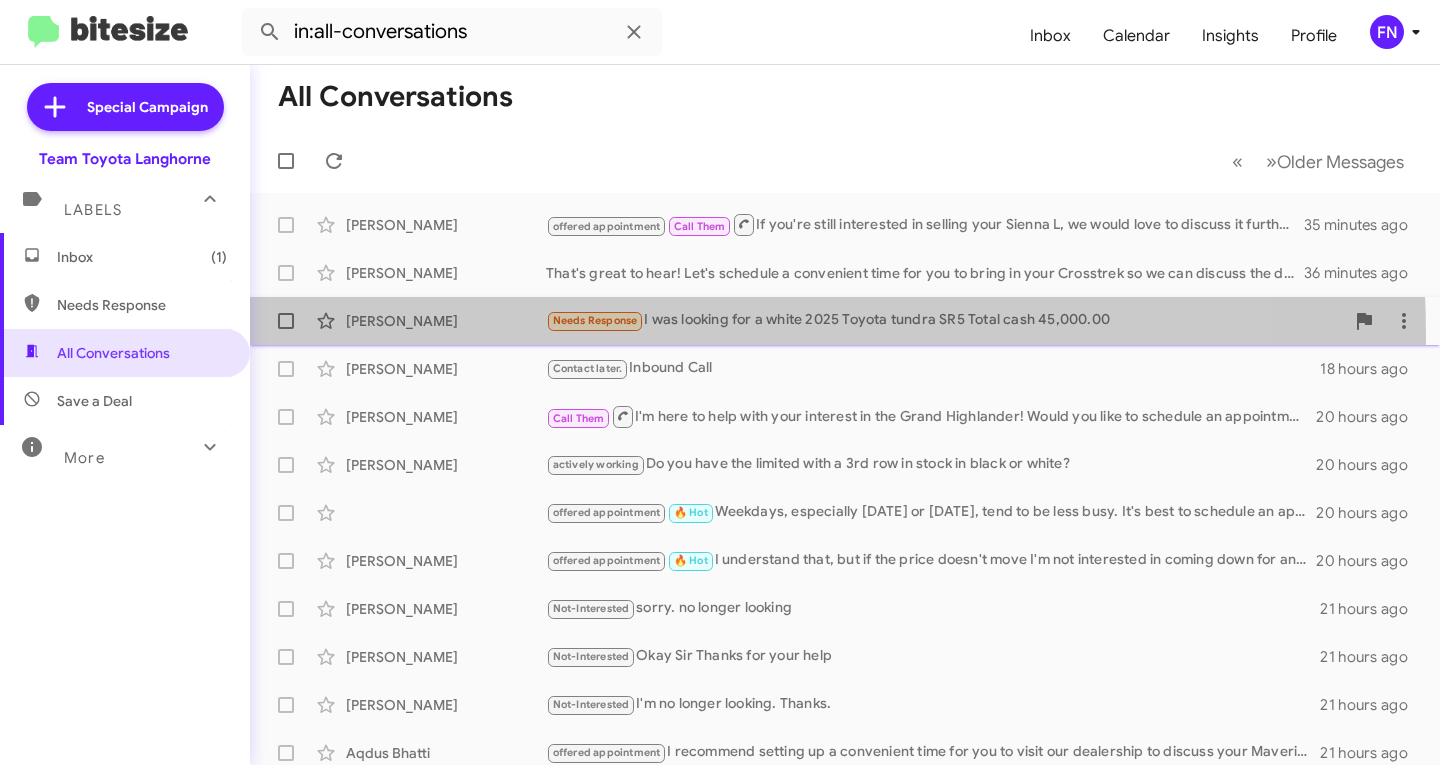 click on "[PERSON_NAME]  Needs Response   I was looking for a white 2025 Toyota tundra SR5
Total cash 45,000.00   2 hours ago" 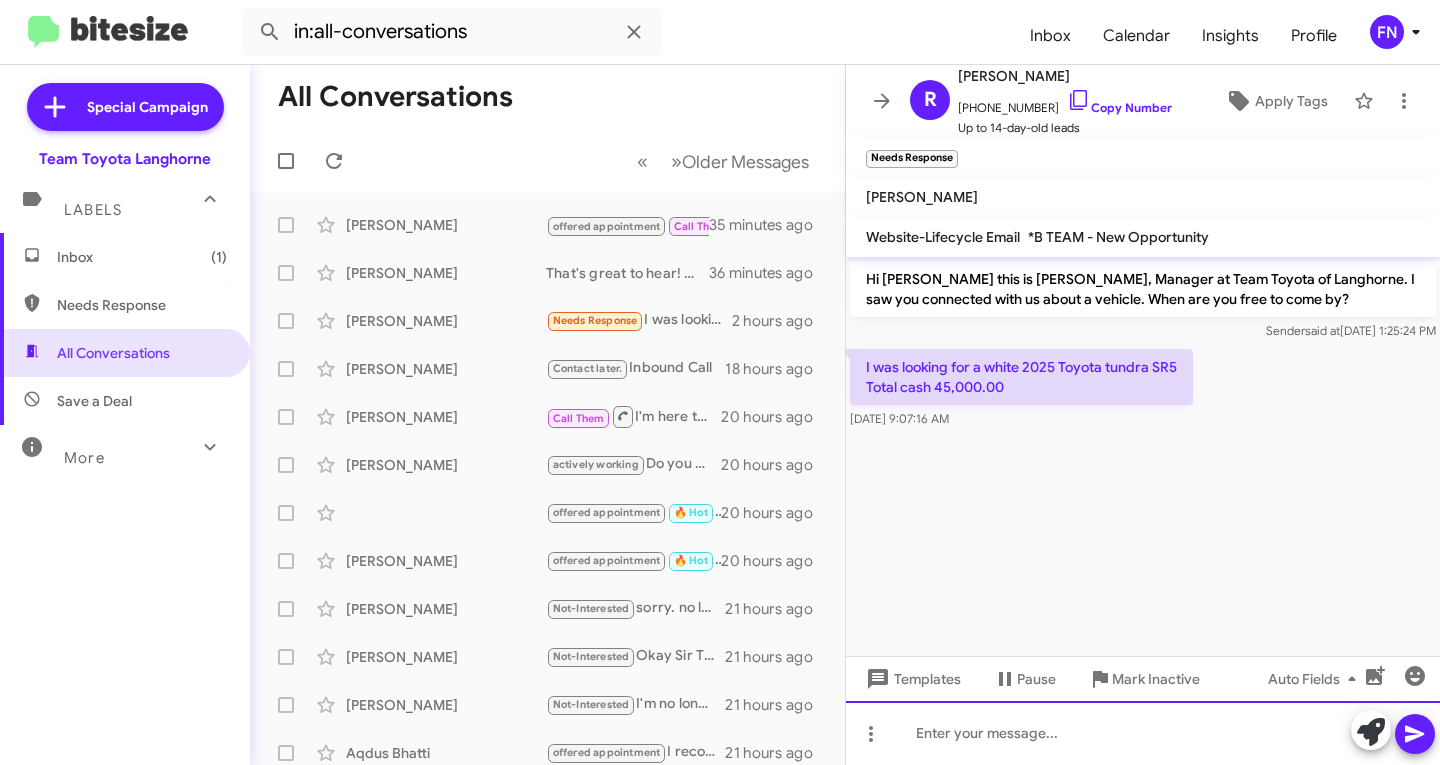 click 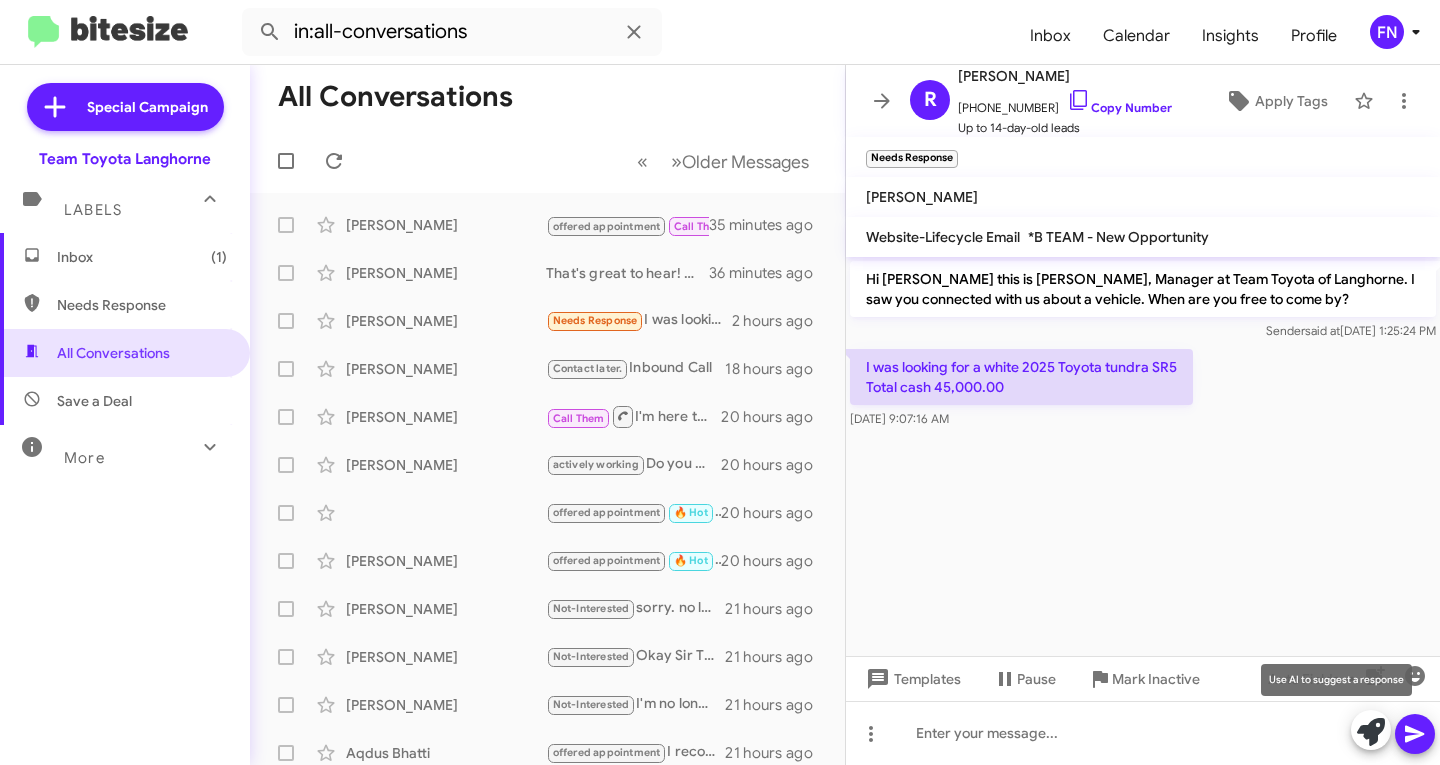 click 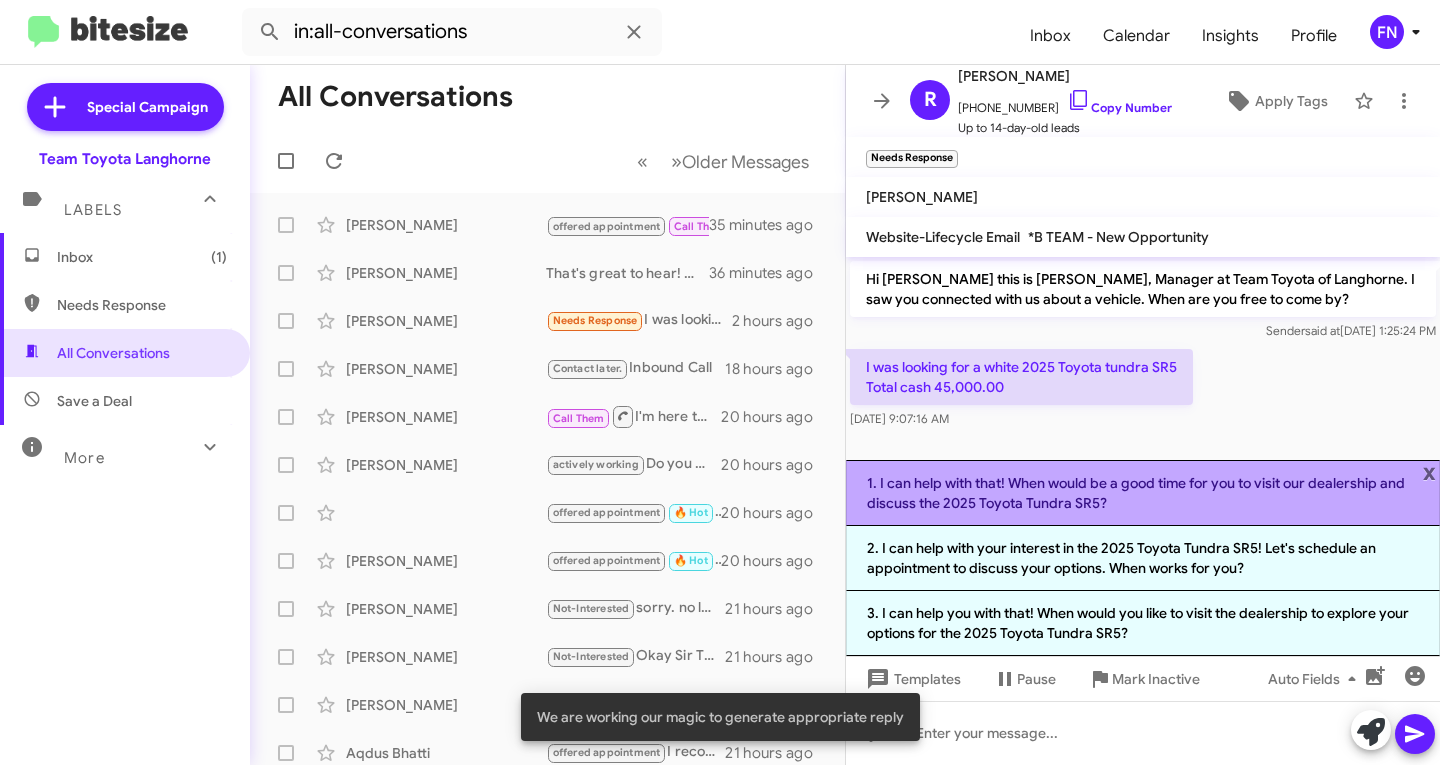 click on "1. I can help with that! When would be a good time for you to visit our dealership and discuss the 2025 Toyota Tundra SR5?" 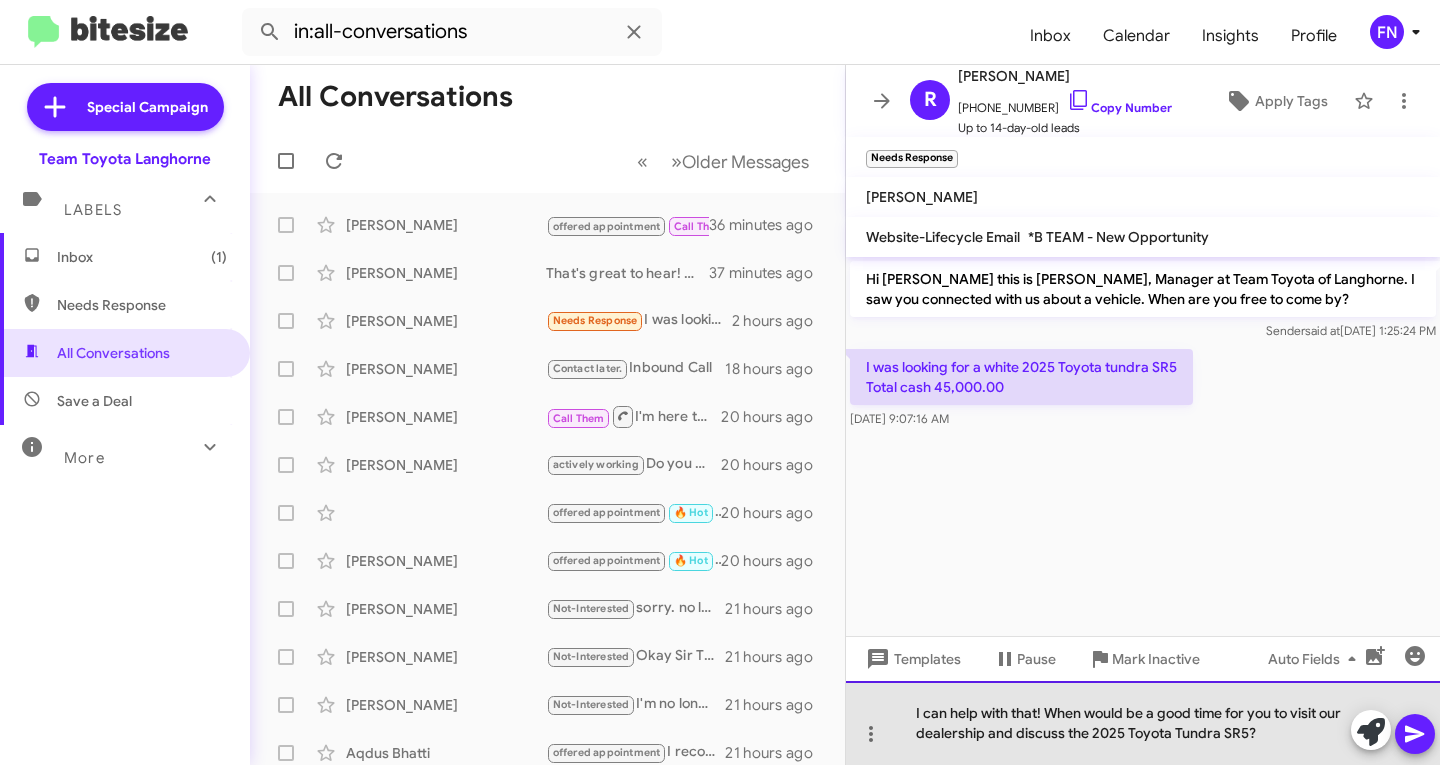 click on "I can help with that! When would be a good time for you to visit our dealership and discuss the 2025 Toyota Tundra SR5?" 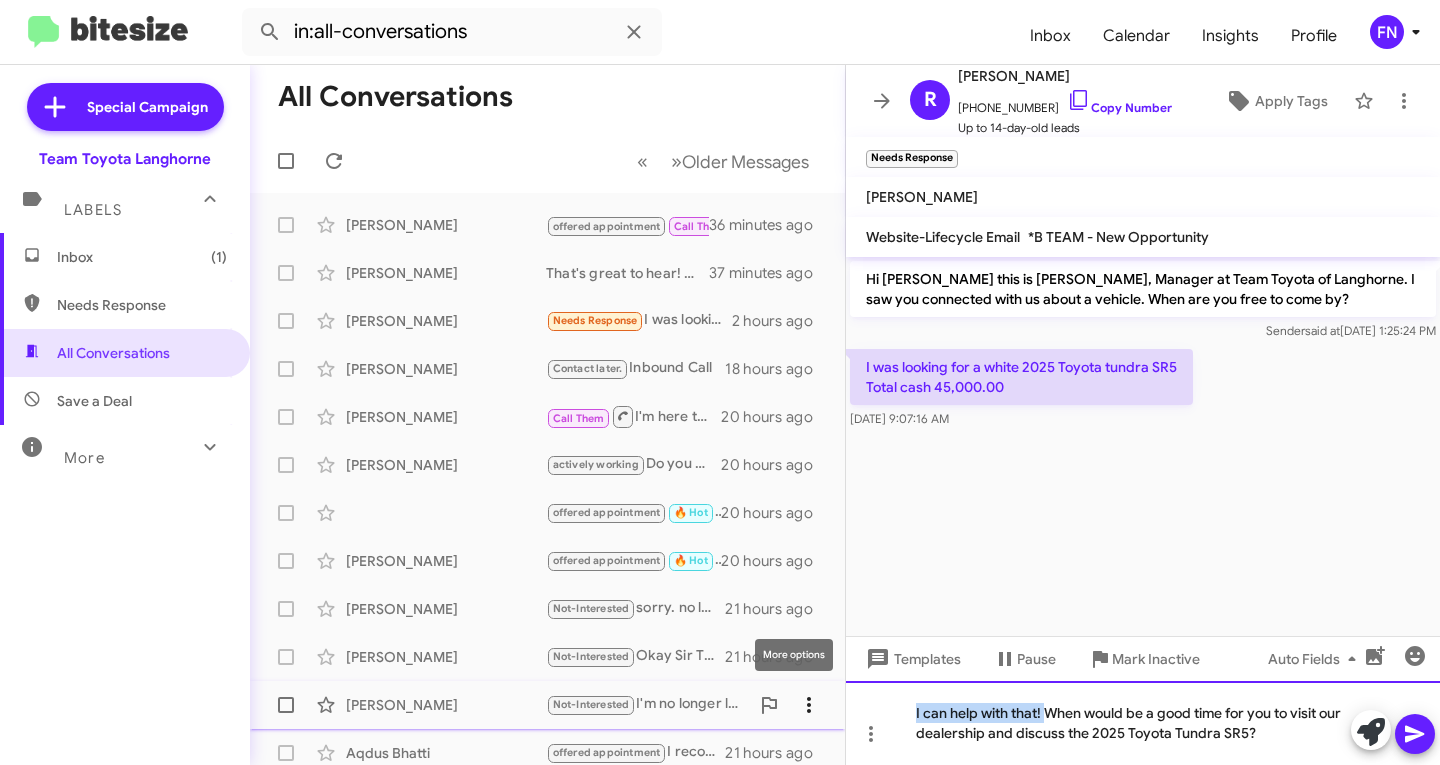 drag, startPoint x: 1048, startPoint y: 713, endPoint x: 802, endPoint y: 714, distance: 246.00203 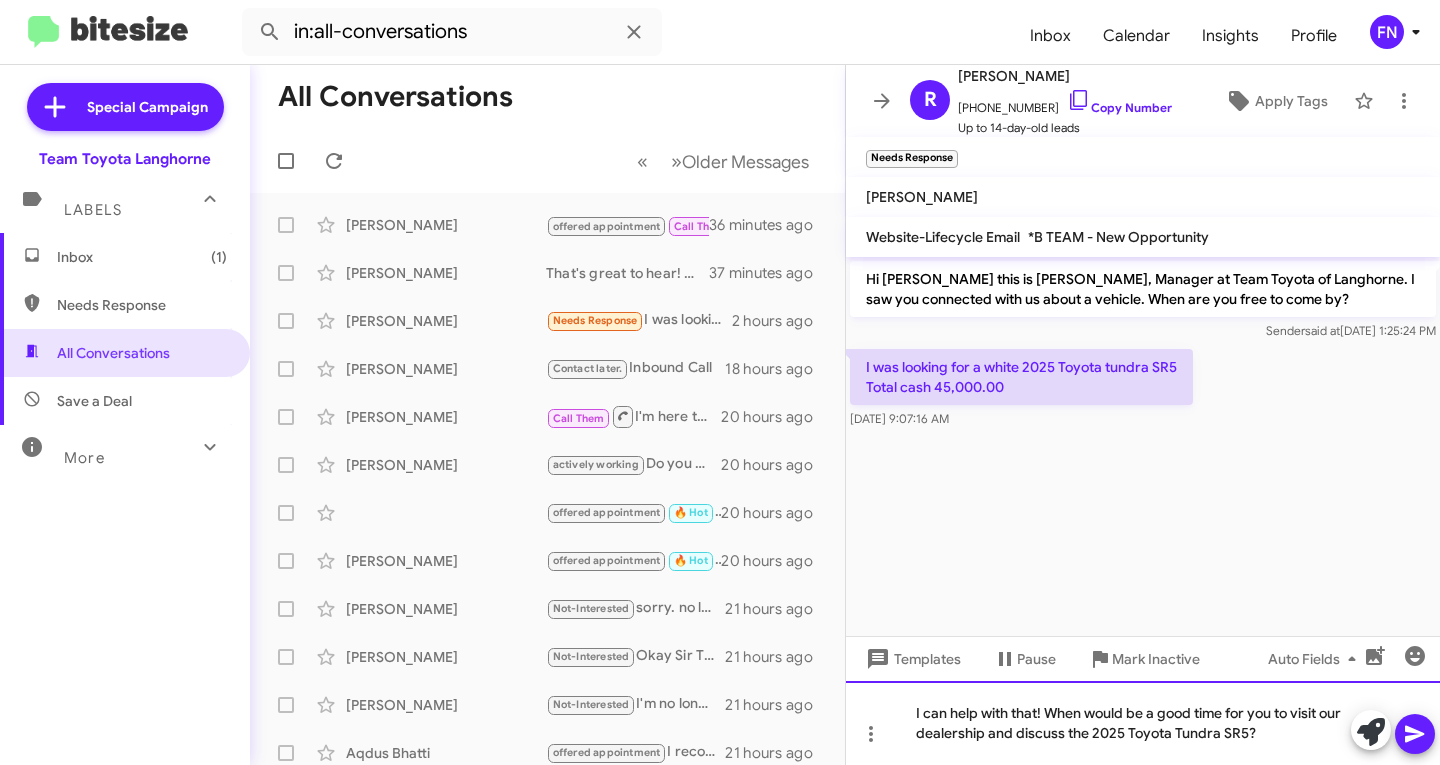 click on "I can help with that! When would be a good time for you to visit our dealership and discuss the 2025 Toyota Tundra SR5?" 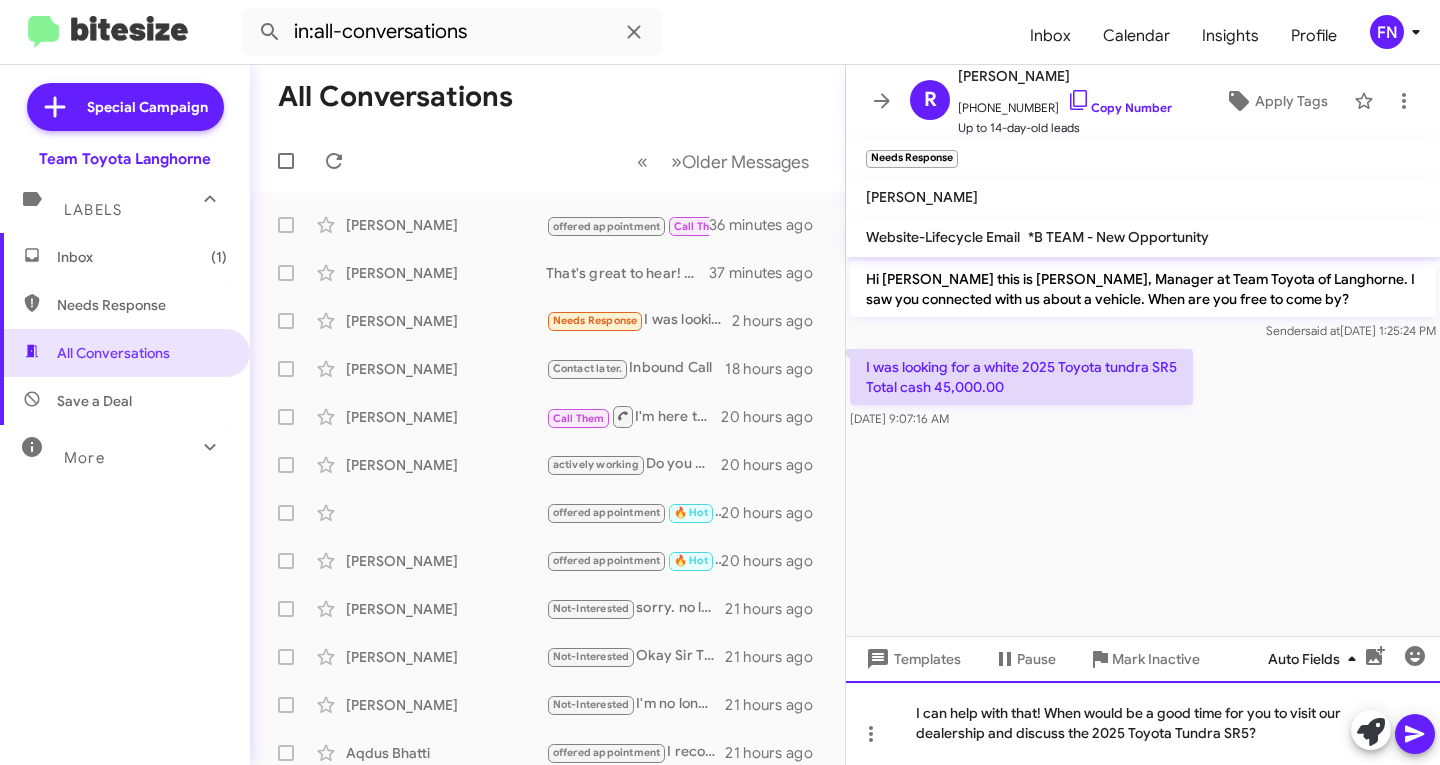 type 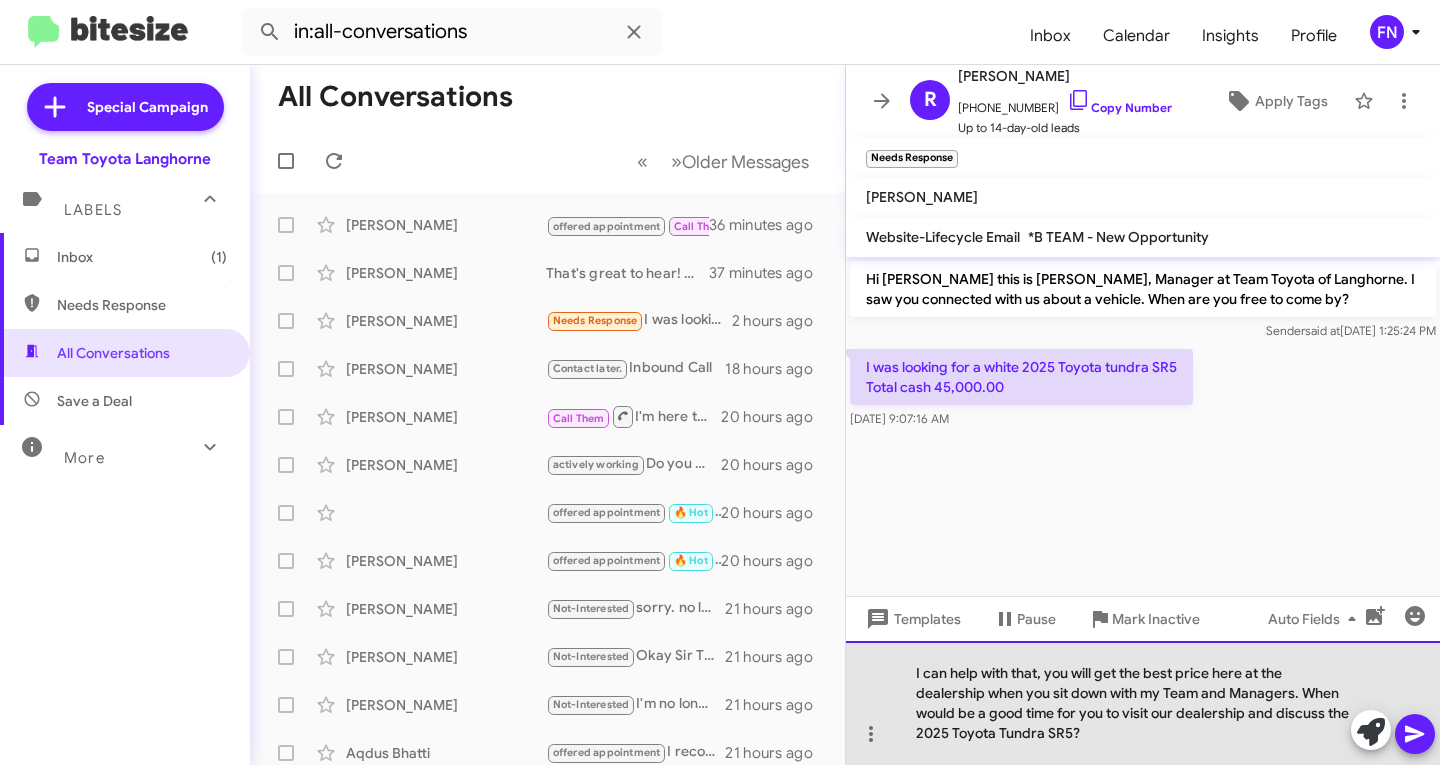 click on "I can help with that, you will get the best price here at the dealership when you sit down with my Team and Managers. When would be a good time for you to visit our dealership and discuss the 2025 Toyota Tundra SR5?" 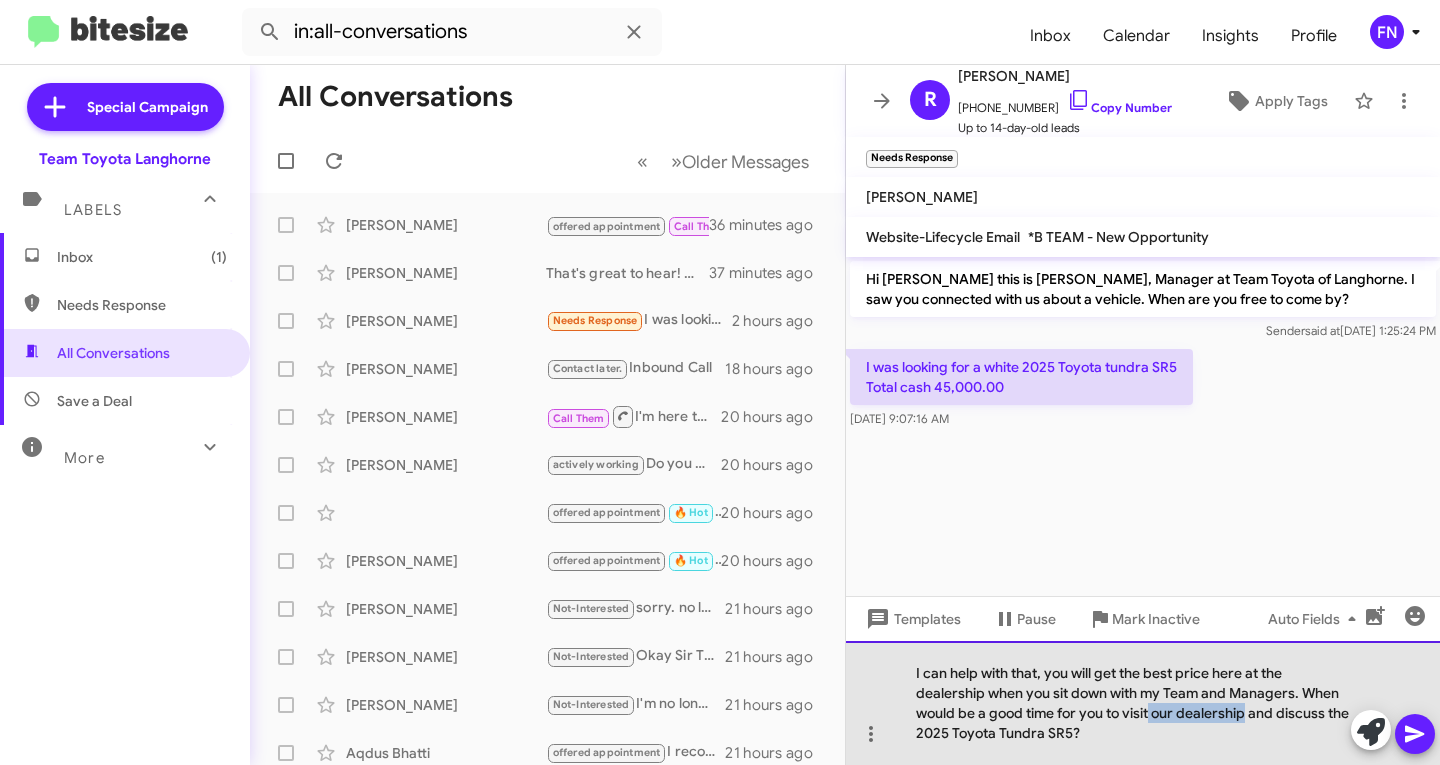 drag, startPoint x: 1248, startPoint y: 707, endPoint x: 1153, endPoint y: 716, distance: 95.42536 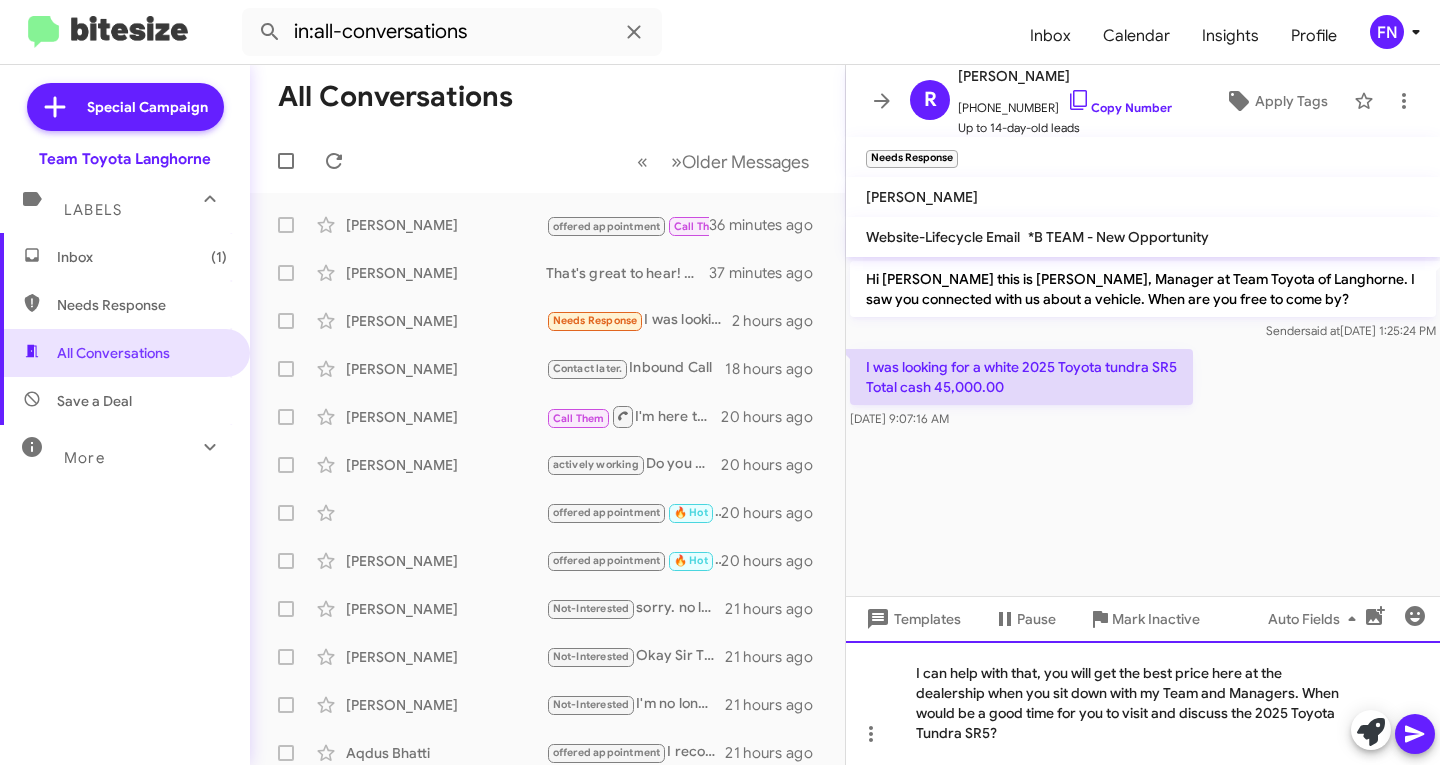click on "I can help with that, you will get the best price here at the dealership when you sit down with my Team and Managers. When would be a good time for you to visit and discuss the 2025 Toyota Tundra SR5?" 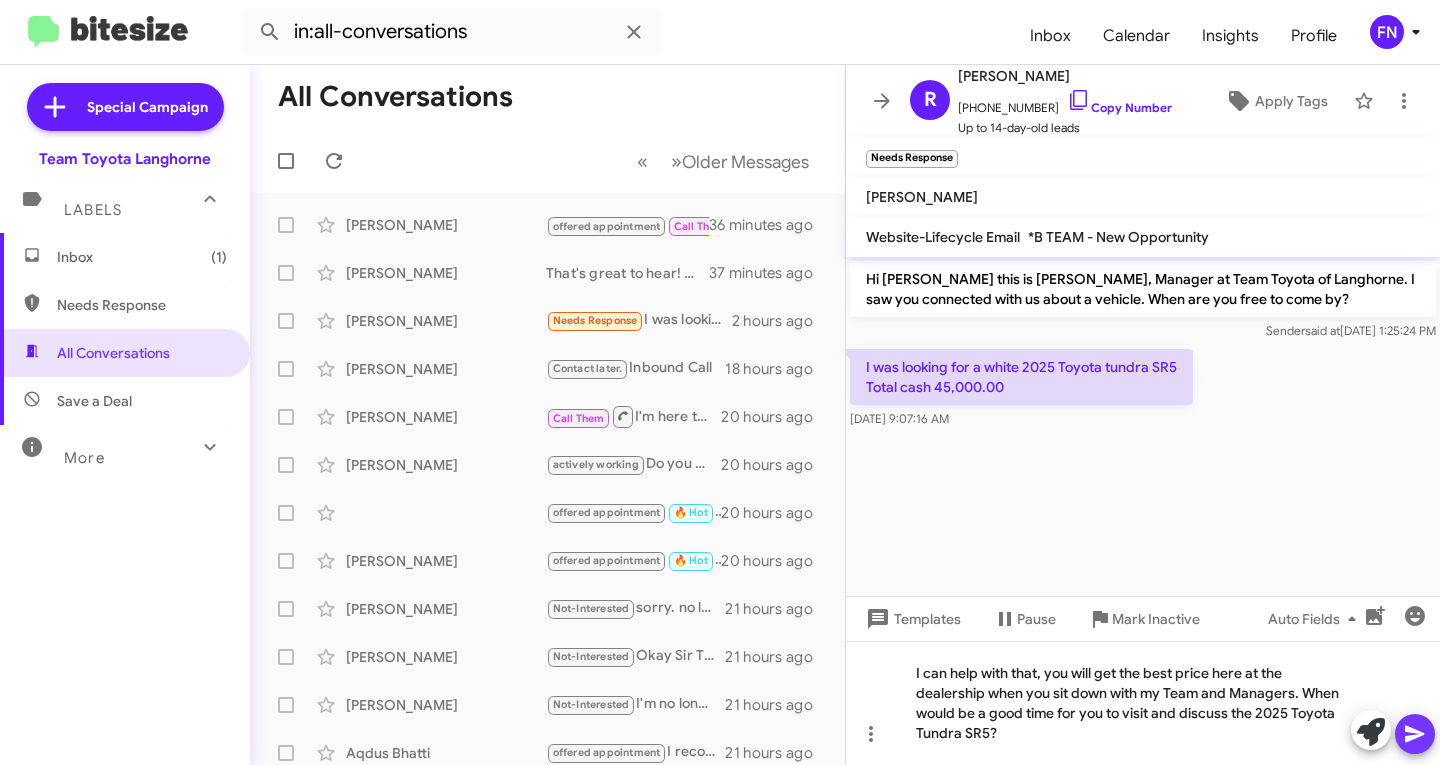 click 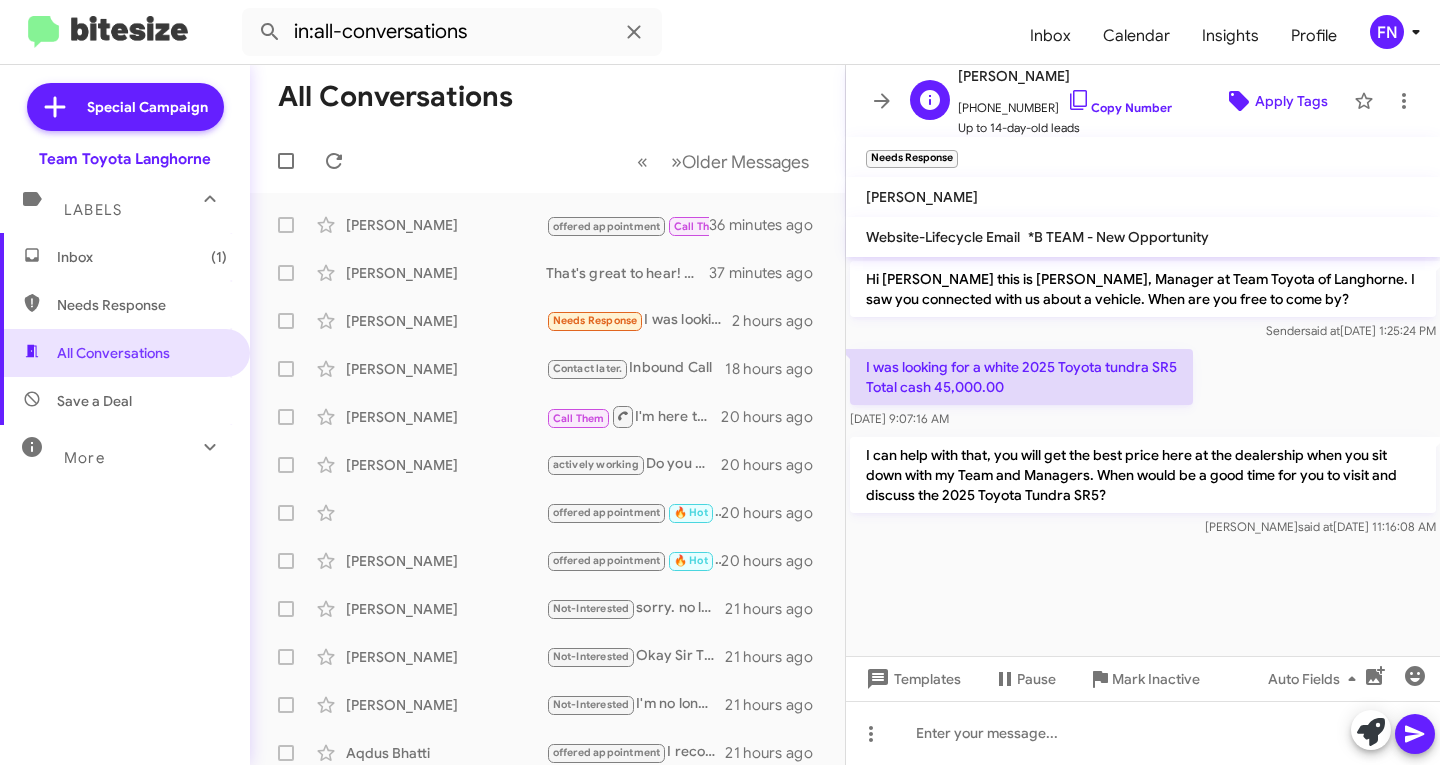 click on "Apply Tags" 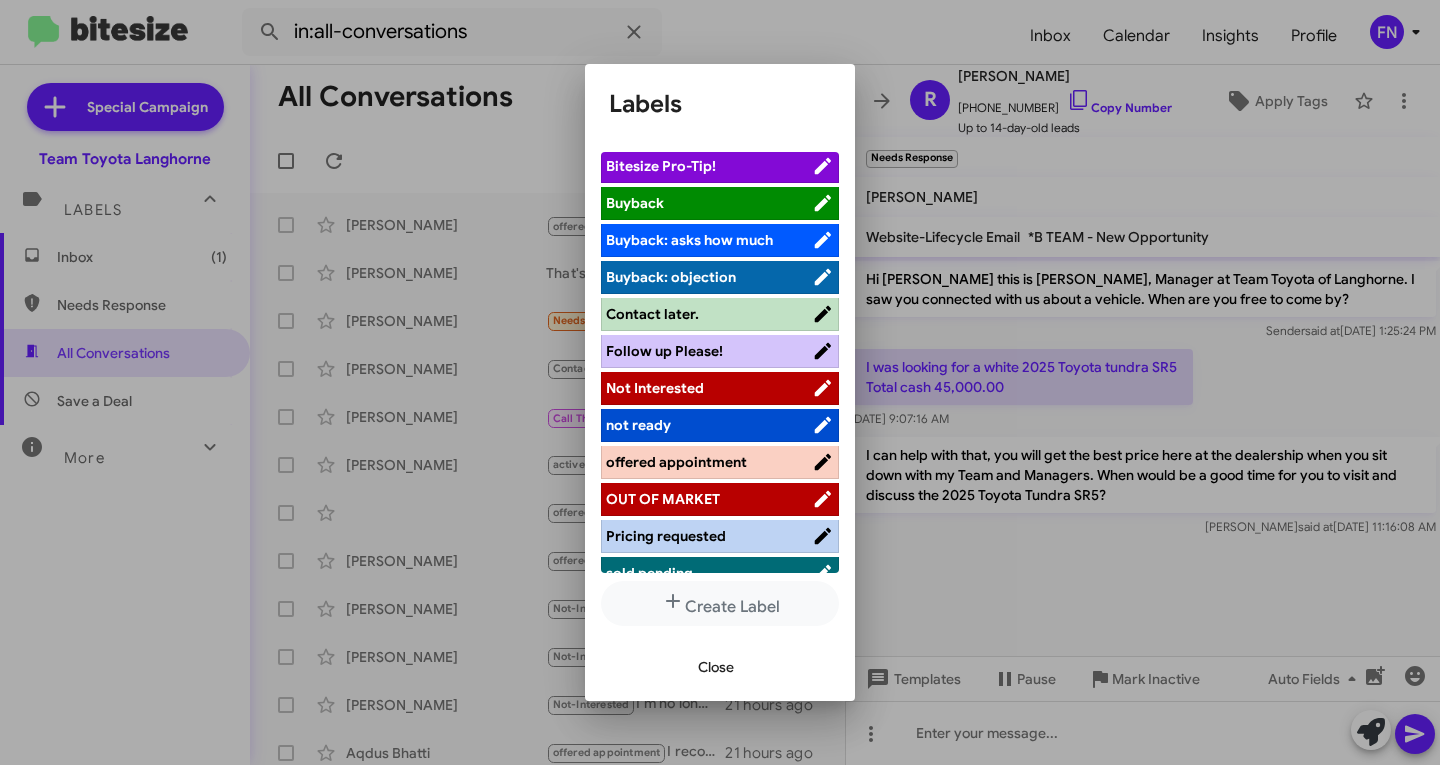 scroll, scrollTop: 283, scrollLeft: 0, axis: vertical 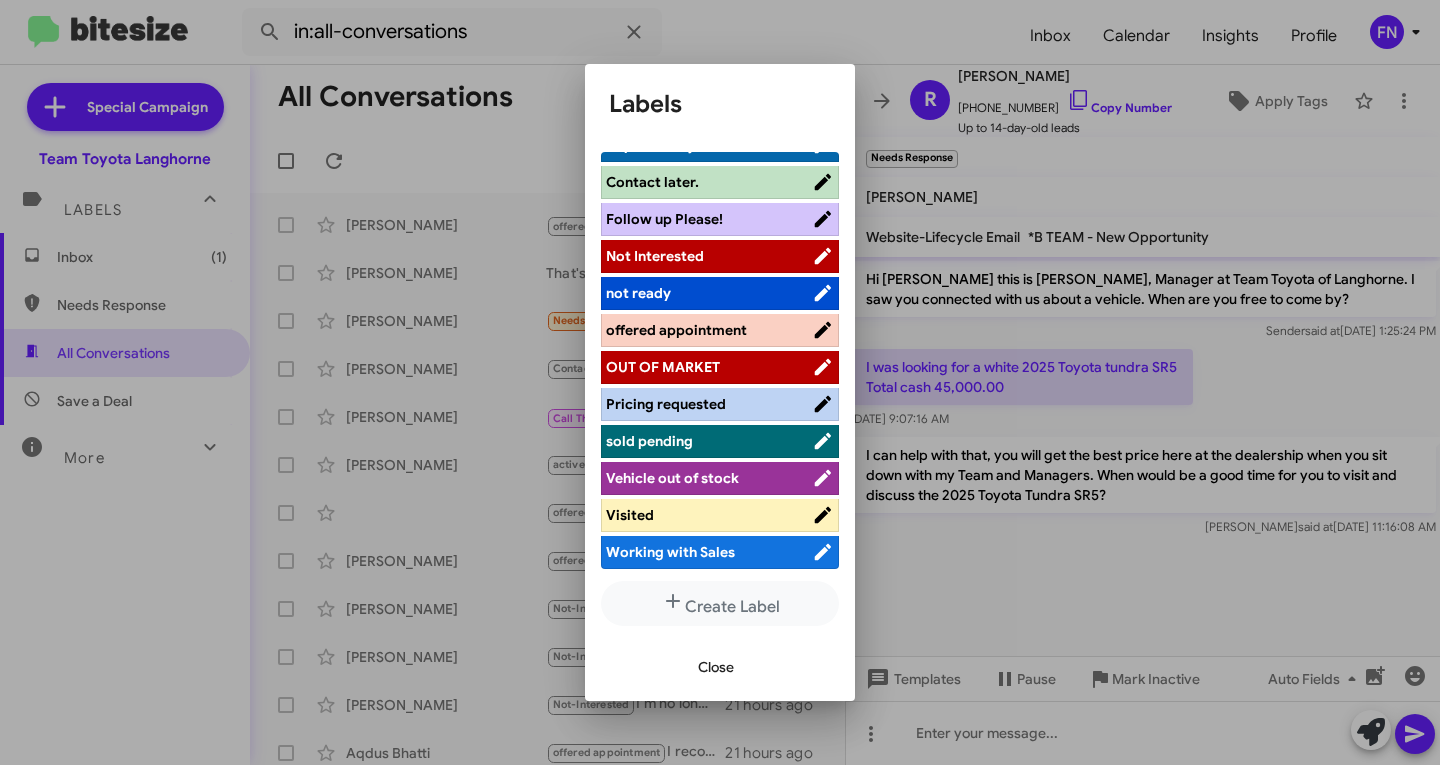 click on "offered appointment" at bounding box center (709, 330) 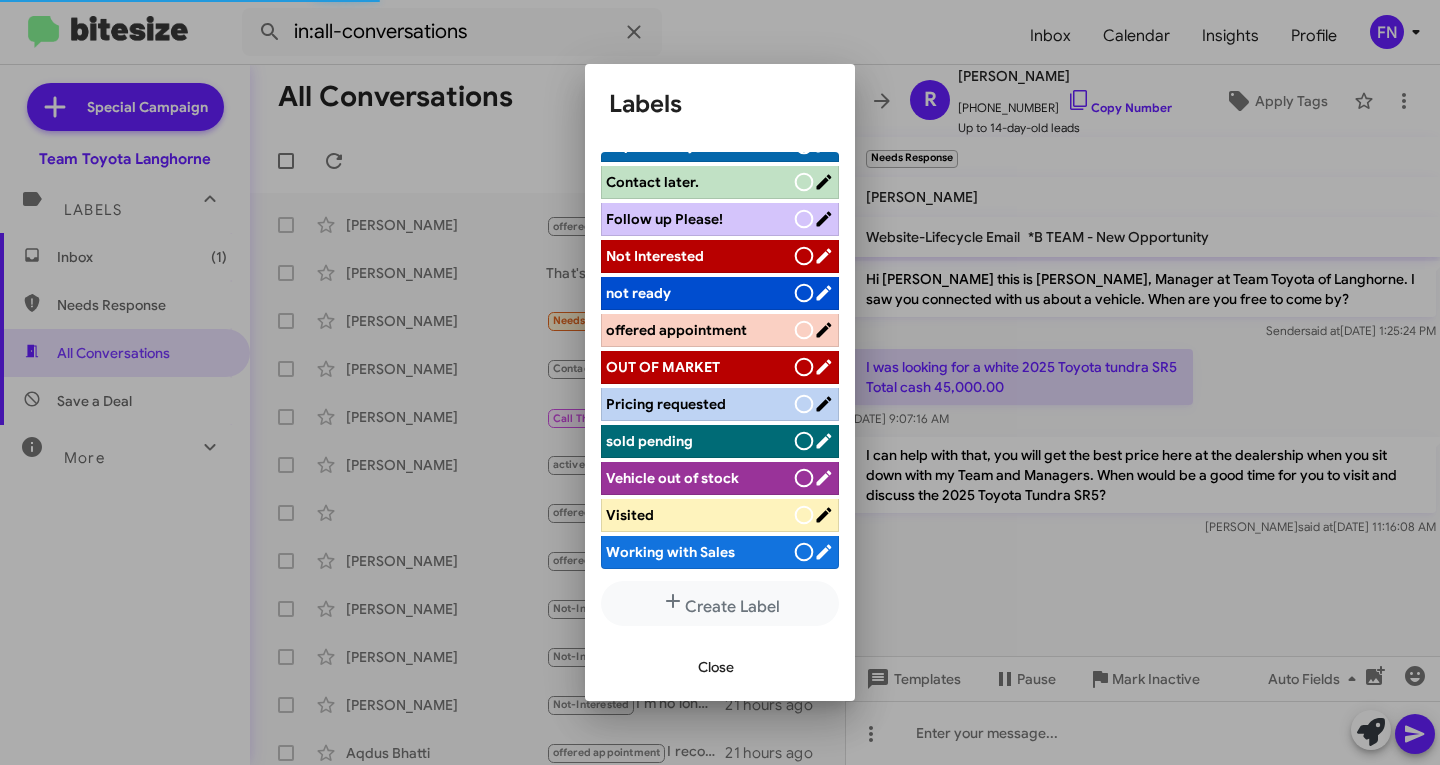 scroll, scrollTop: 283, scrollLeft: 0, axis: vertical 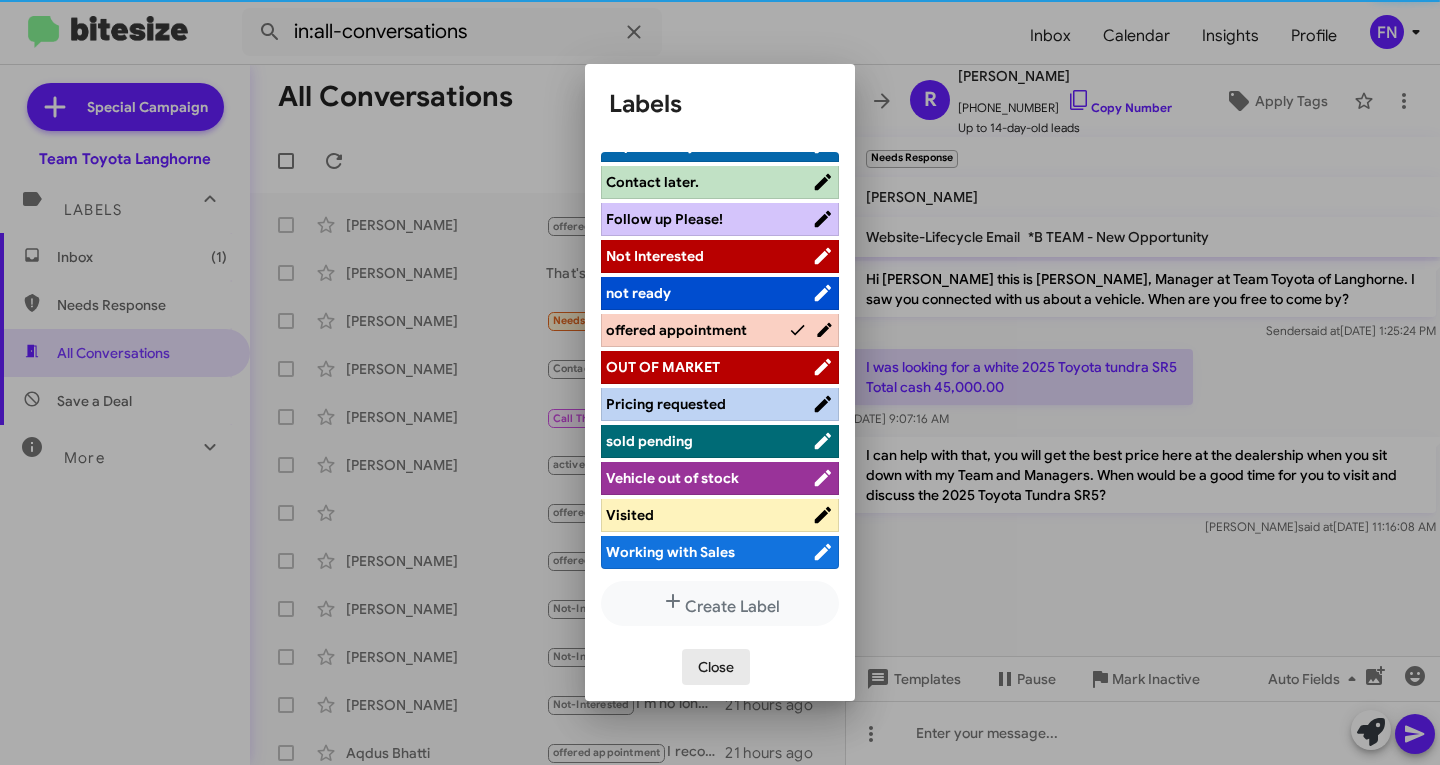 click on "Close" at bounding box center [716, 667] 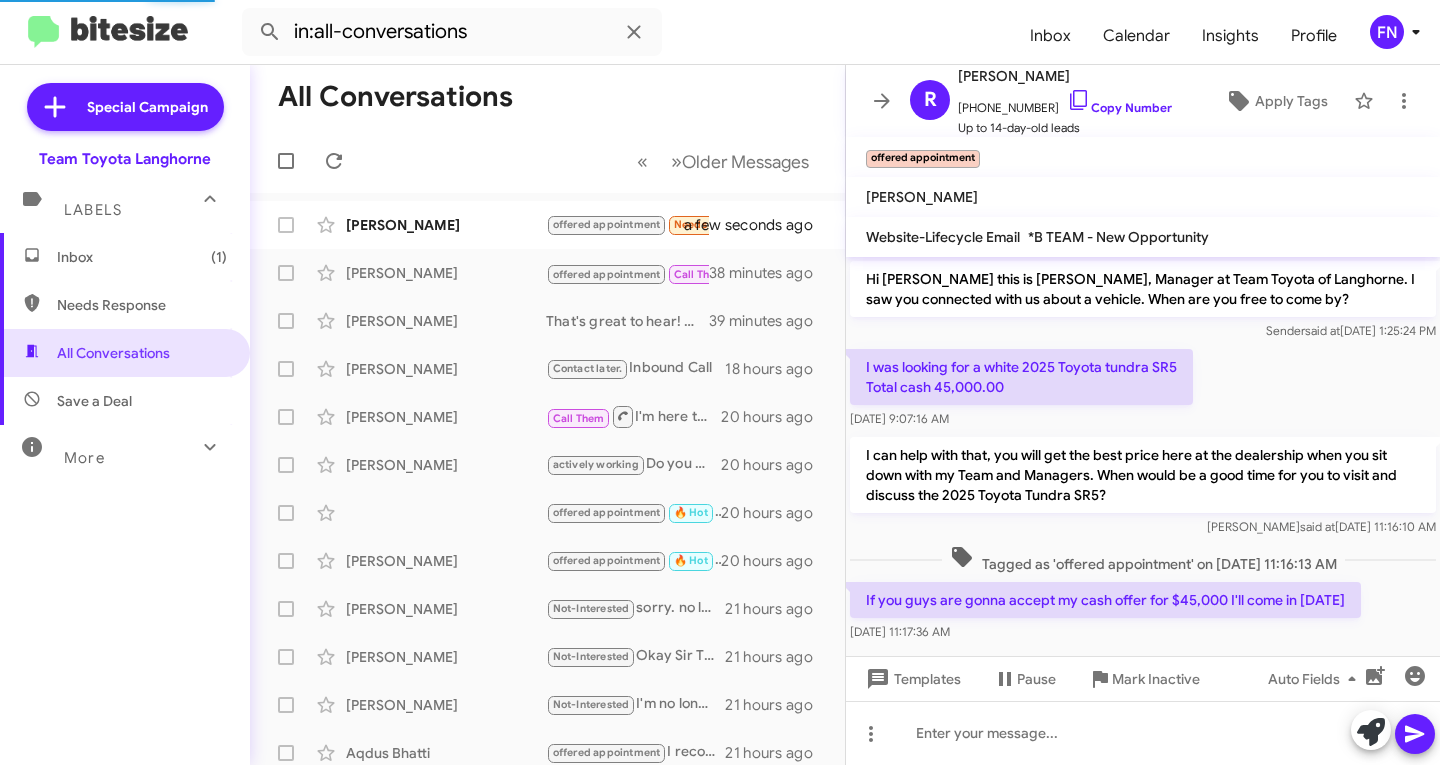 scroll, scrollTop: 15, scrollLeft: 0, axis: vertical 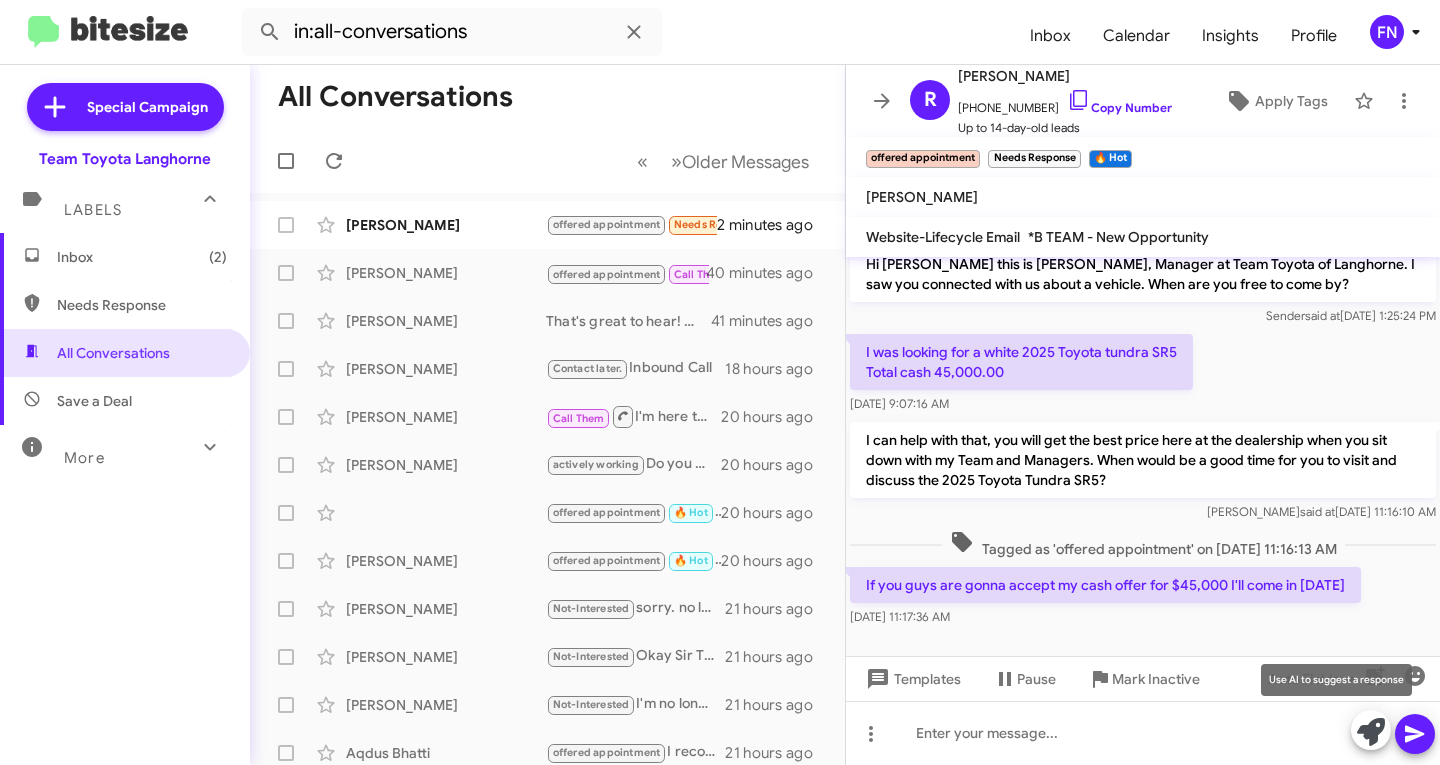 click 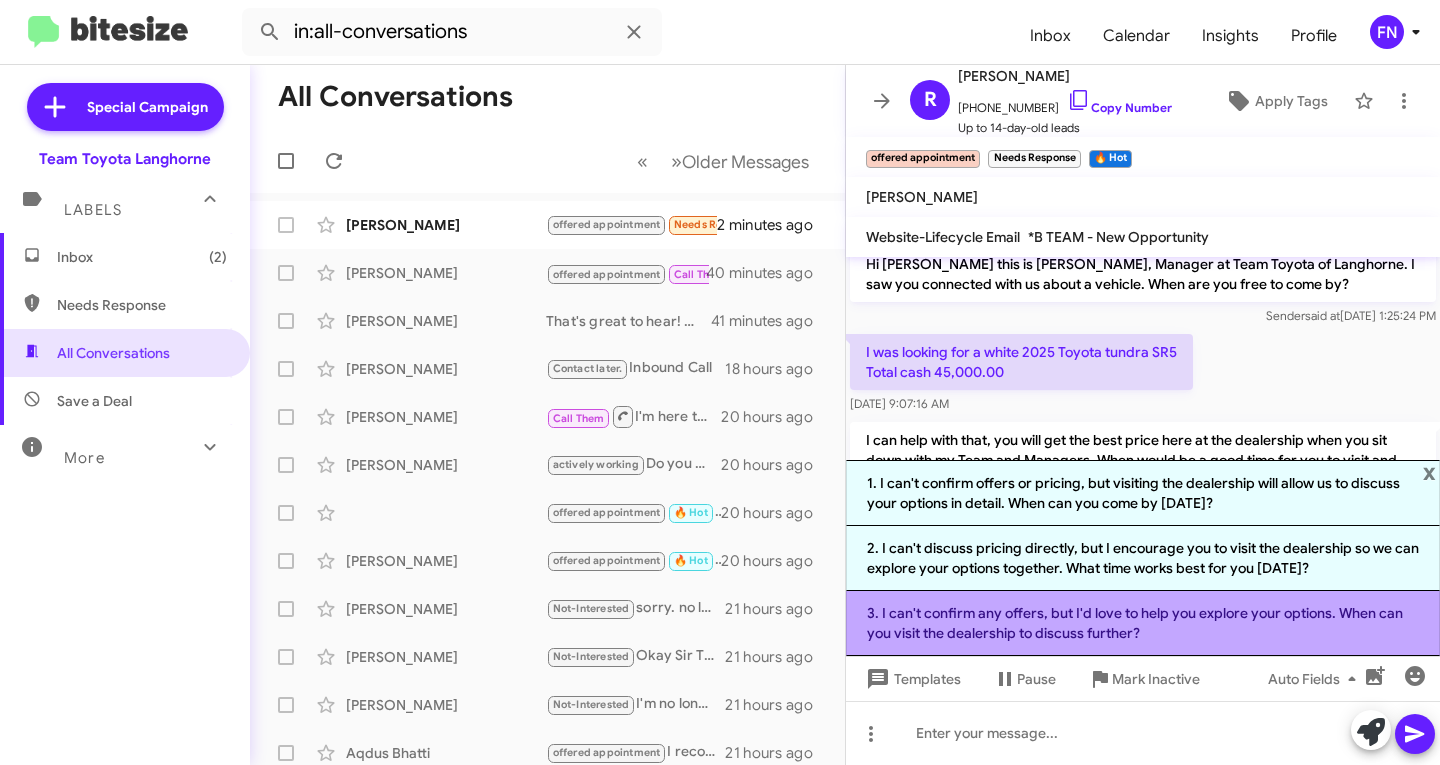 click on "3. I can't confirm any offers, but I'd love to help you explore your options. When can you visit the dealership to discuss further?" 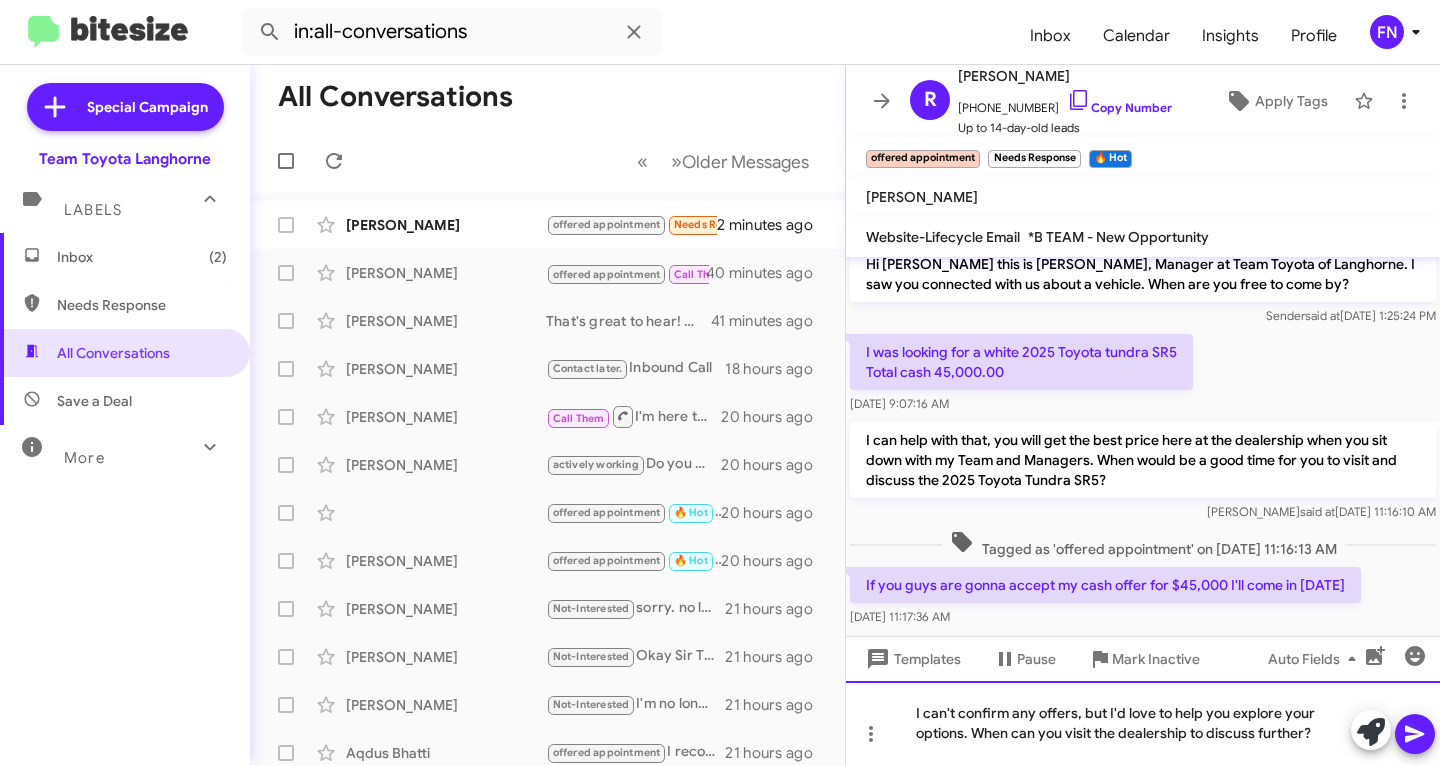 click on "I can't confirm any offers, but I'd love to help you explore your options. When can you visit the dealership to discuss further?" 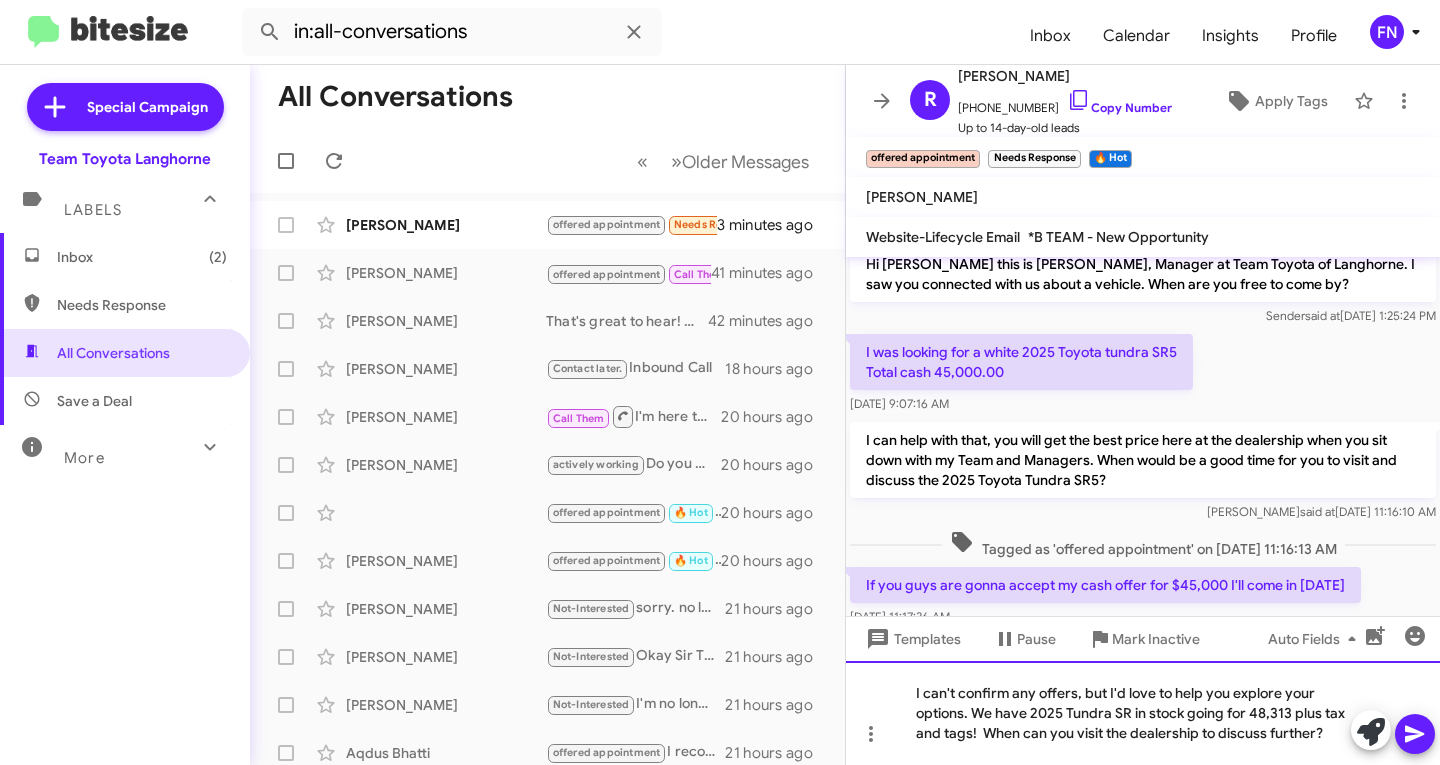 click on "I can't confirm any offers, but I'd love to help you explore your options. We have 2025 Tundra SR in stock going for 48,313 plus tax and tags!  When can you visit the dealership to discuss further?" 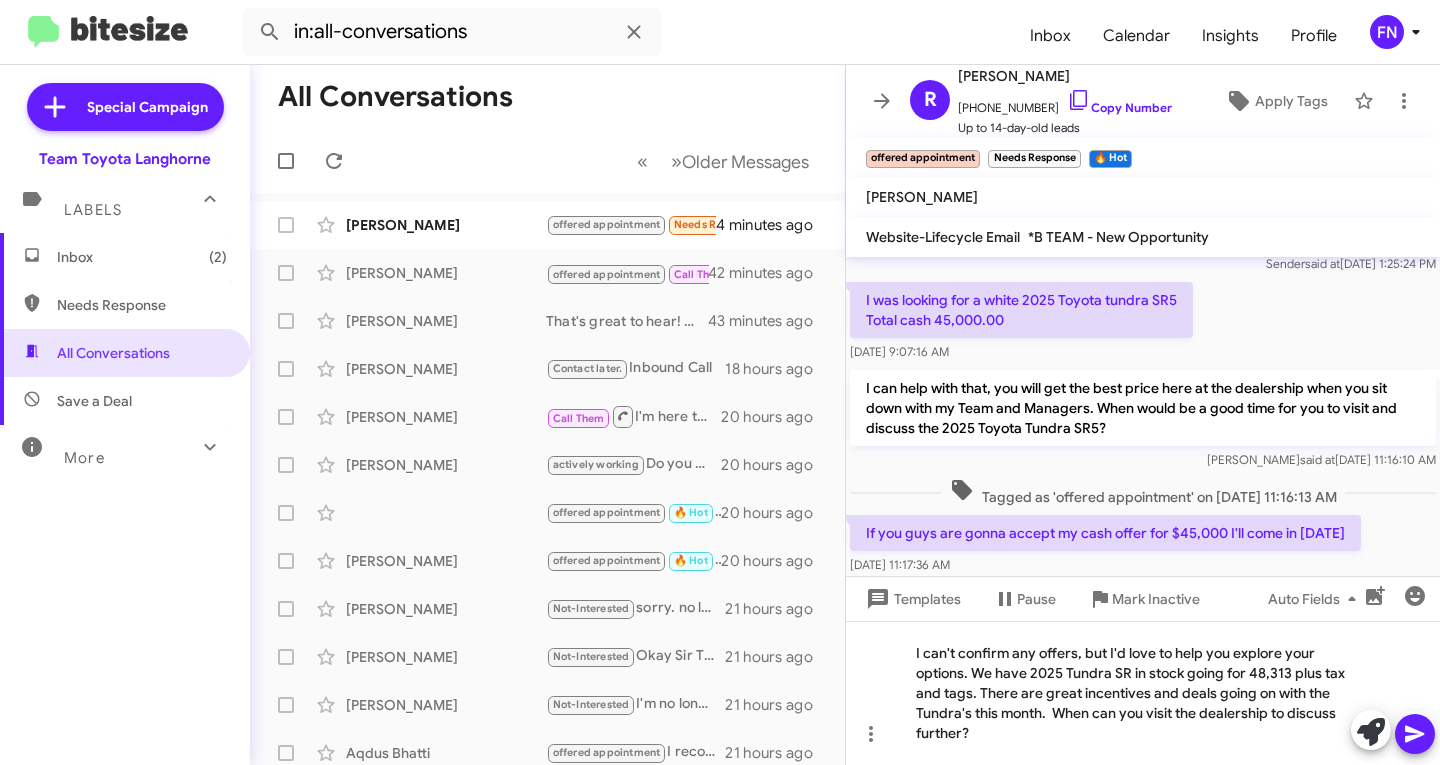 scroll, scrollTop: 95, scrollLeft: 0, axis: vertical 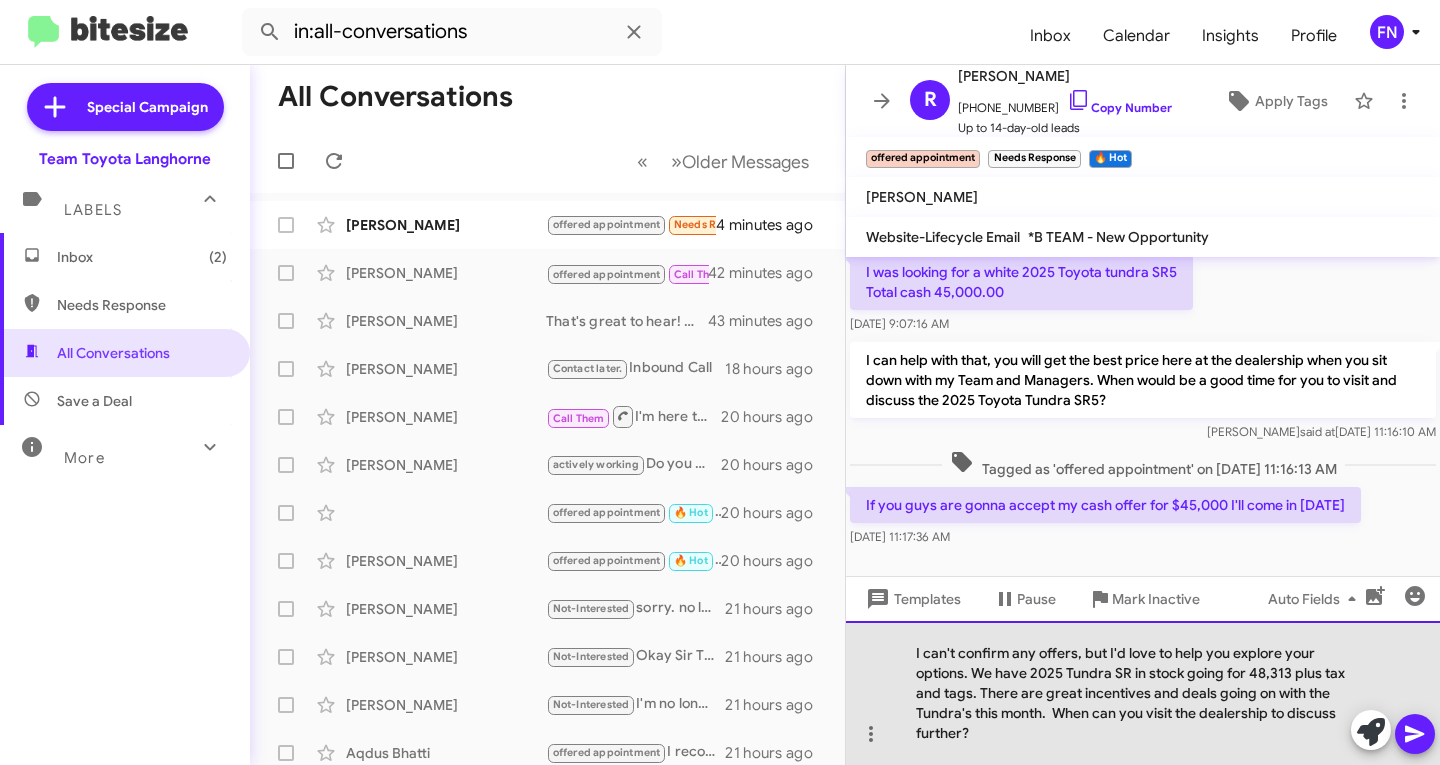 drag, startPoint x: 992, startPoint y: 743, endPoint x: 950, endPoint y: 714, distance: 51.0392 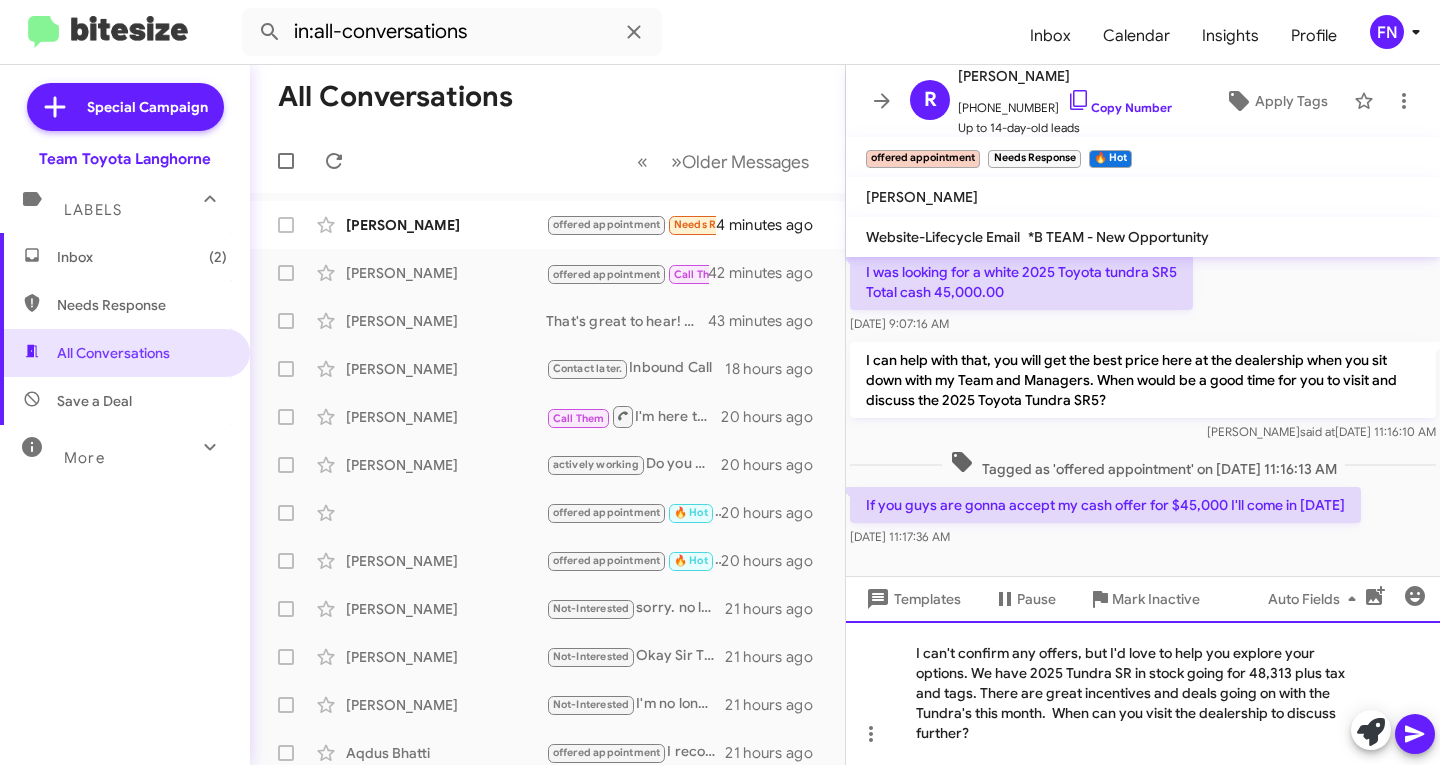 click on "I can't confirm any offers, but I'd love to help you explore your options. We have 2025 Tundra SR in stock going for 48,313 plus tax and tags. There are great incentives and deals going on with the Tundra's this month.  When can you visit the dealership to discuss further?" 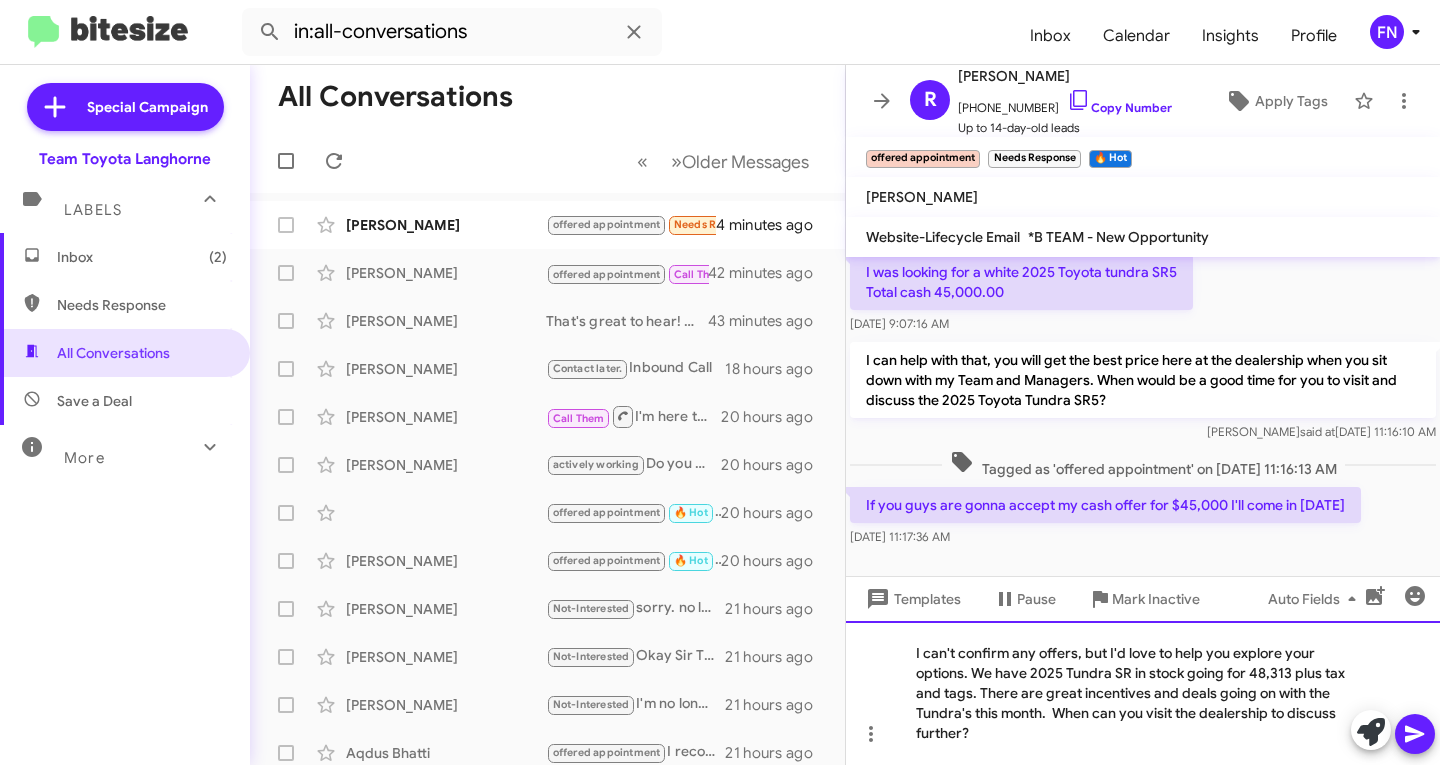 click on "I can't confirm any offers, but I'd love to help you explore your options. We have 2025 Tundra SR in stock going for 48,313 plus tax and tags. There are great incentives and deals going on with the Tundra's this month.  When can you visit the dealership to discuss further?" 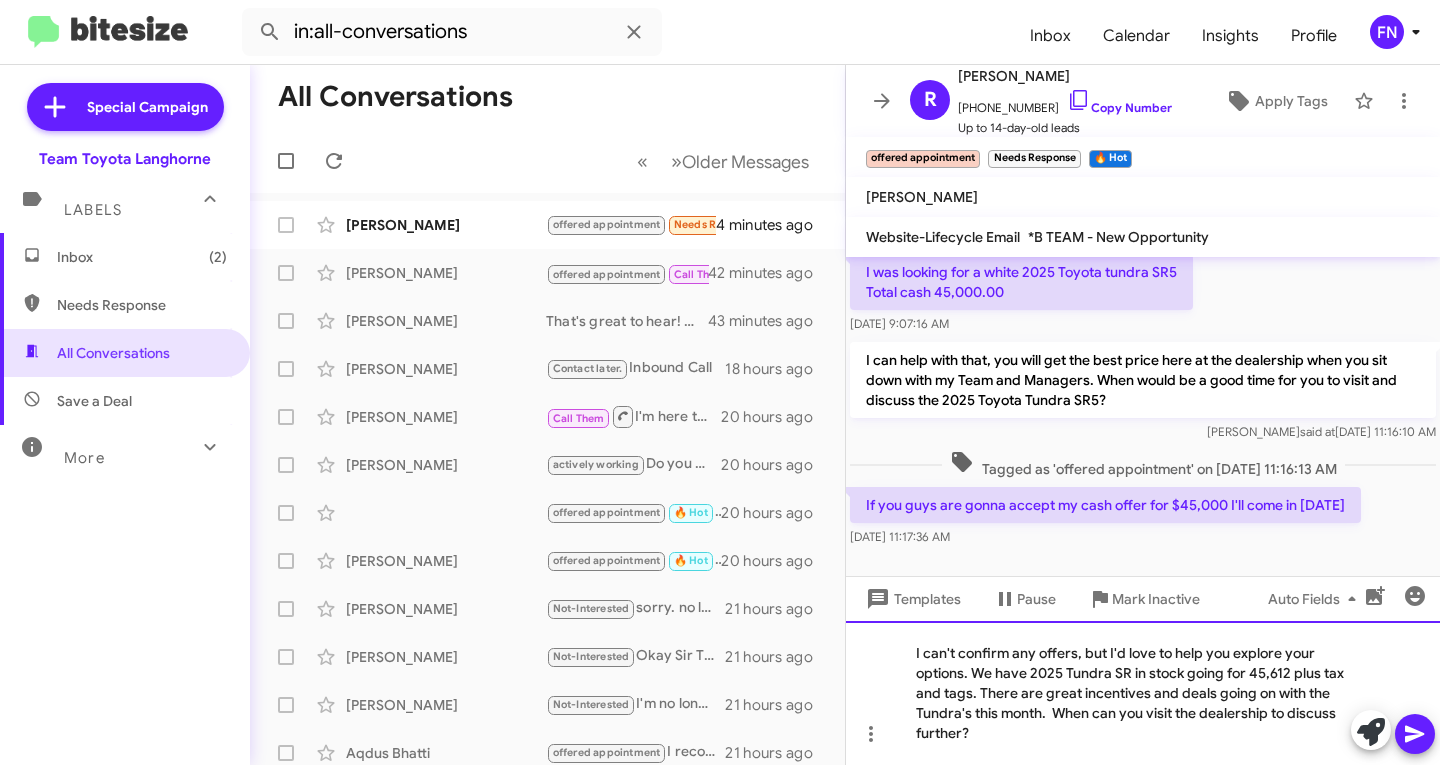click on "I can't confirm any offers, but I'd love to help you explore your options. We have 2025 Tundra SR in stock going for 45,612 plus tax and tags. There are great incentives and deals going on with the Tundra's this month.  When can you visit the dealership to discuss further?" 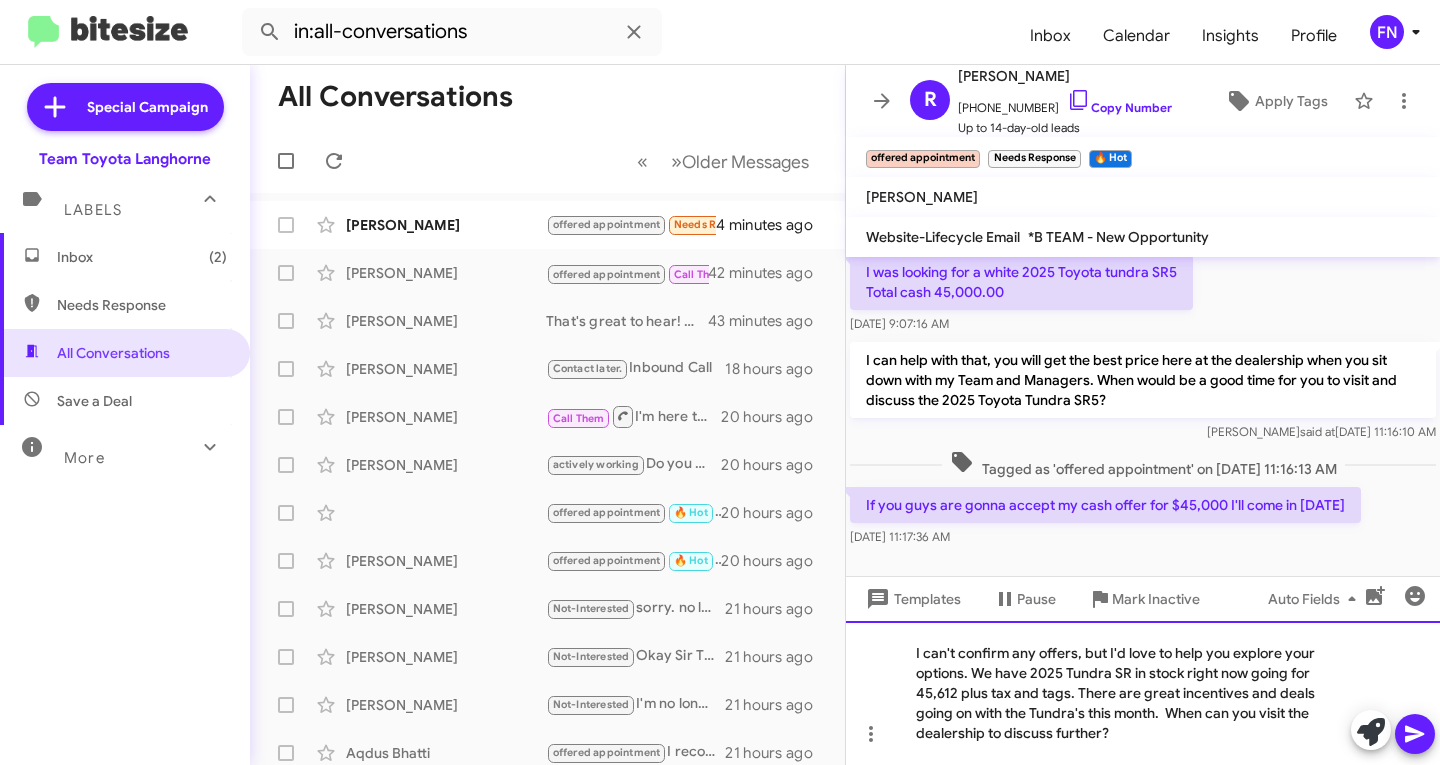 click on "I can't confirm any offers, but I'd love to help you explore your options. We have 2025 Tundra SR in stock right now going for 45,612 plus tax and tags. There are great incentives and deals going on with the Tundra's this month.  When can you visit the dealership to discuss further?" 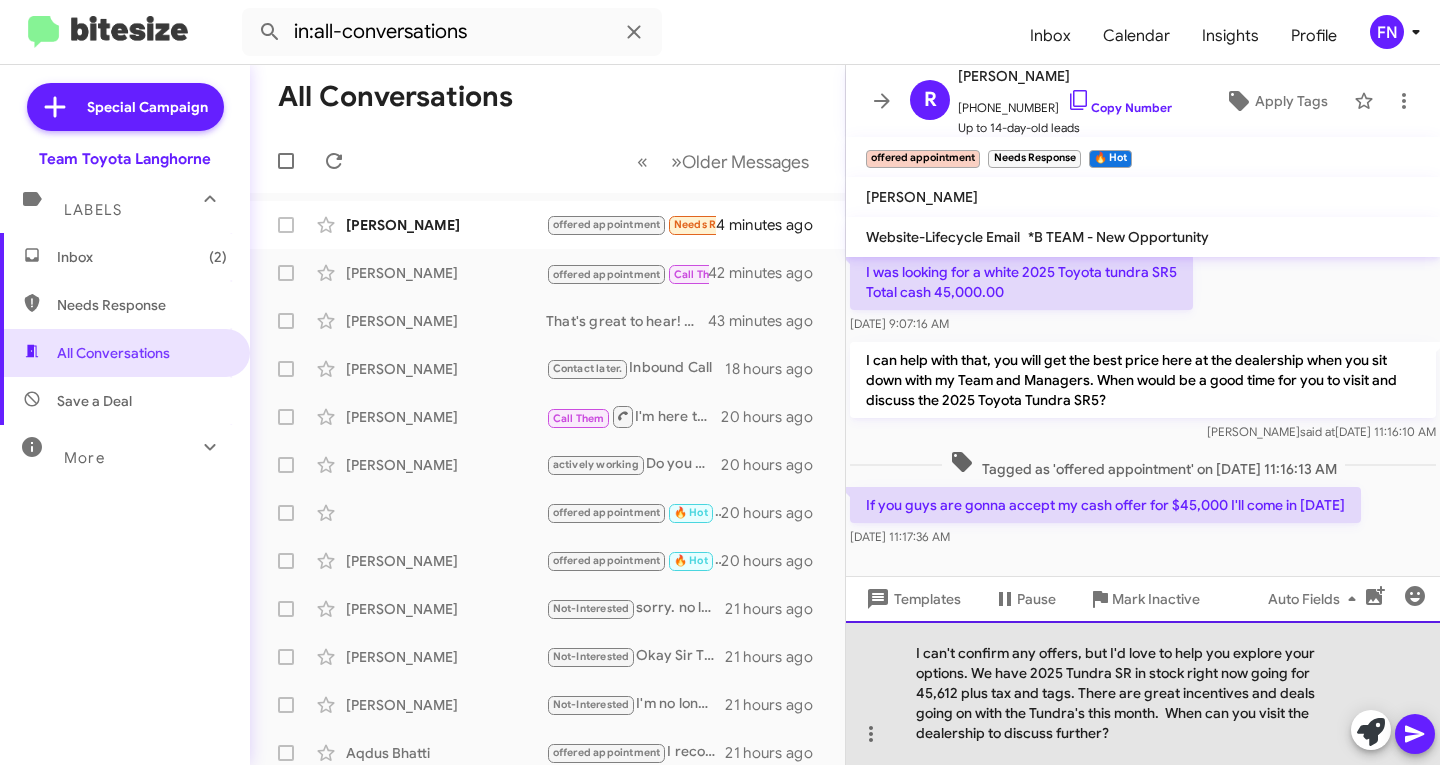 click on "I can't confirm any offers, but I'd love to help you explore your options. We have 2025 Tundra SR in stock right now going for 45,612 plus tax and tags. There are great incentives and deals going on with the Tundra's this month.  When can you visit the dealership to discuss further?" 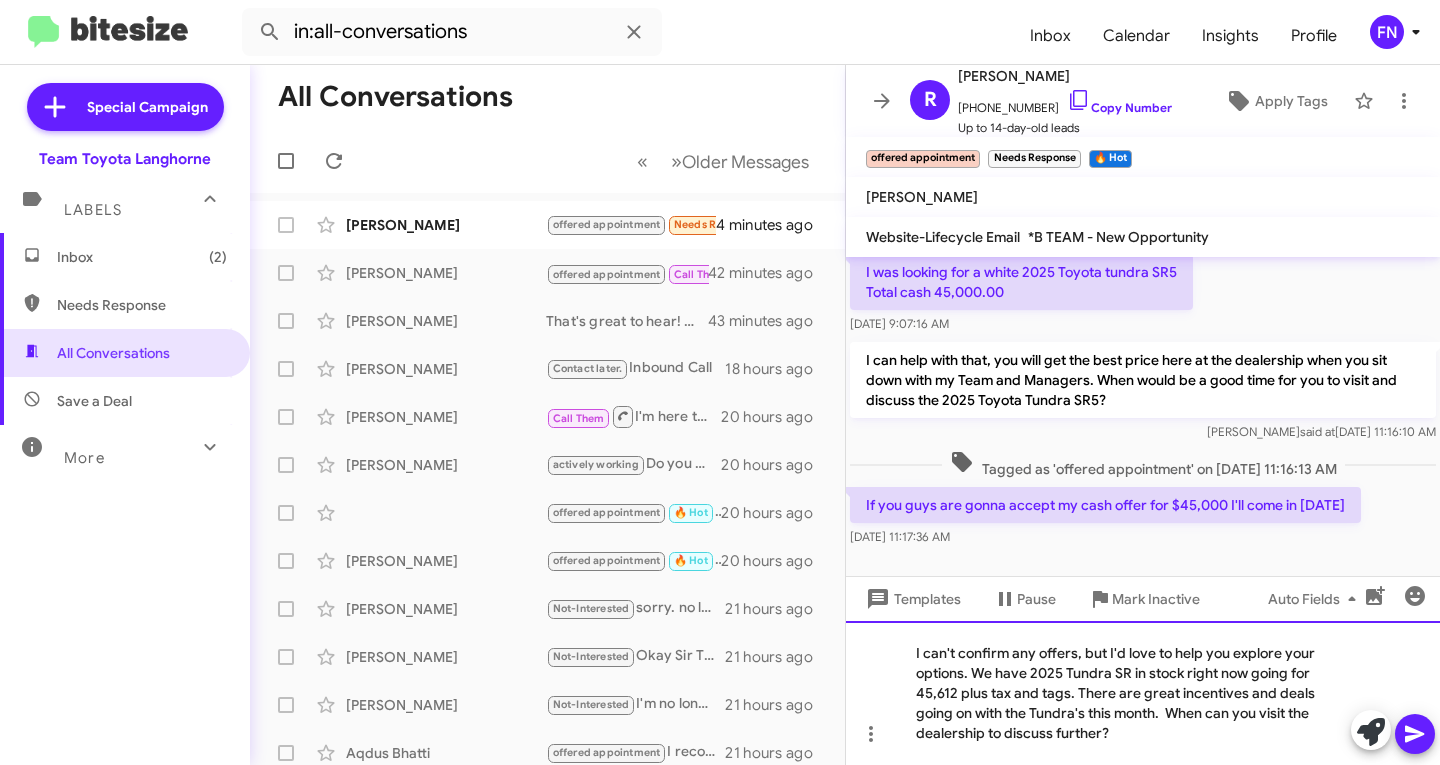 click on "I can't confirm any offers, but I'd love to help you explore your options. We have 2025 Tundra SR in stock right now going for 45,612 plus tax and tags. There are great incentives and deals going on with the Tundra's this month.  When can you visit the dealership to discuss further?" 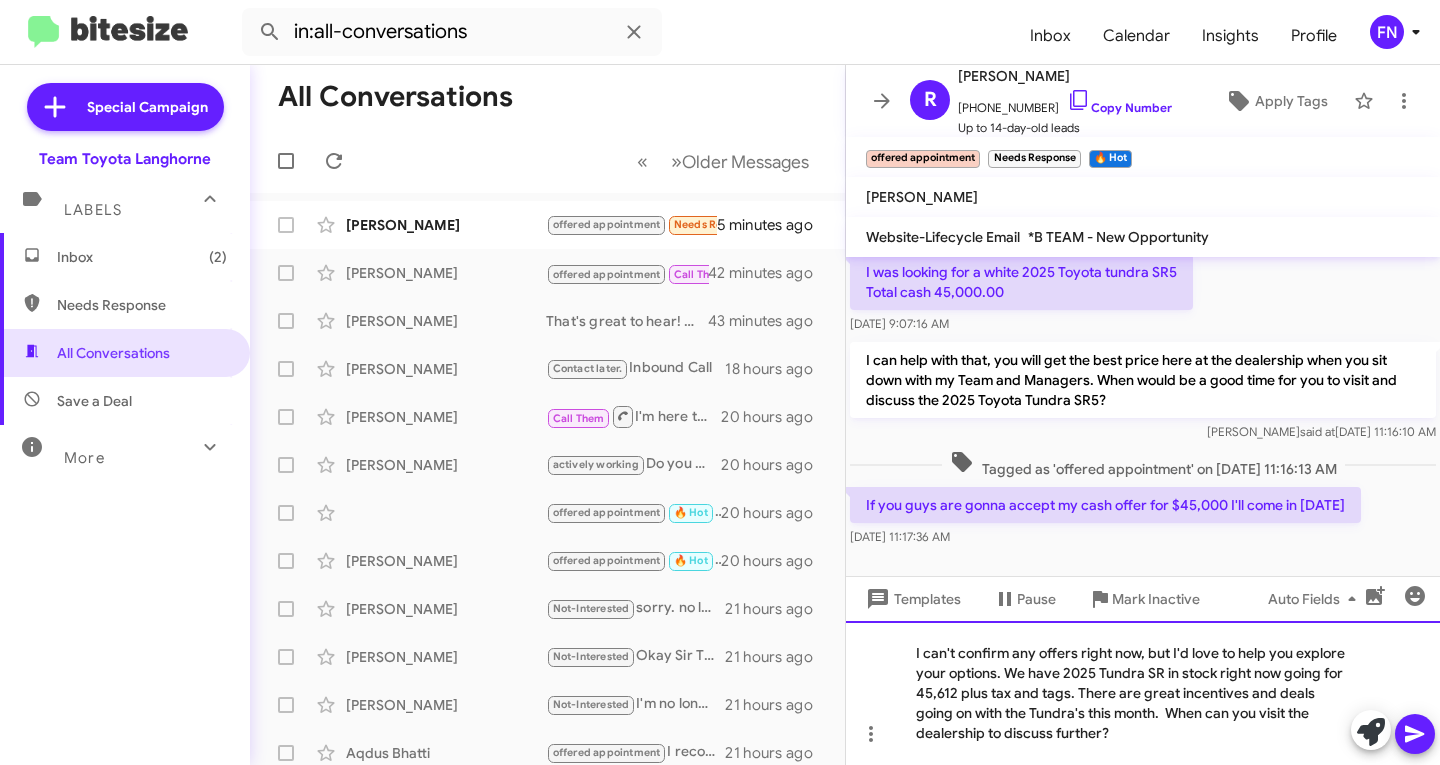 click on "I can't confirm any offers right now, but I'd love to help you explore your options. We have 2025 Tundra SR in stock right now going for 45,612 plus tax and tags. There are great incentives and deals going on with the Tundra's this month.  When can you visit the dealership to discuss further?" 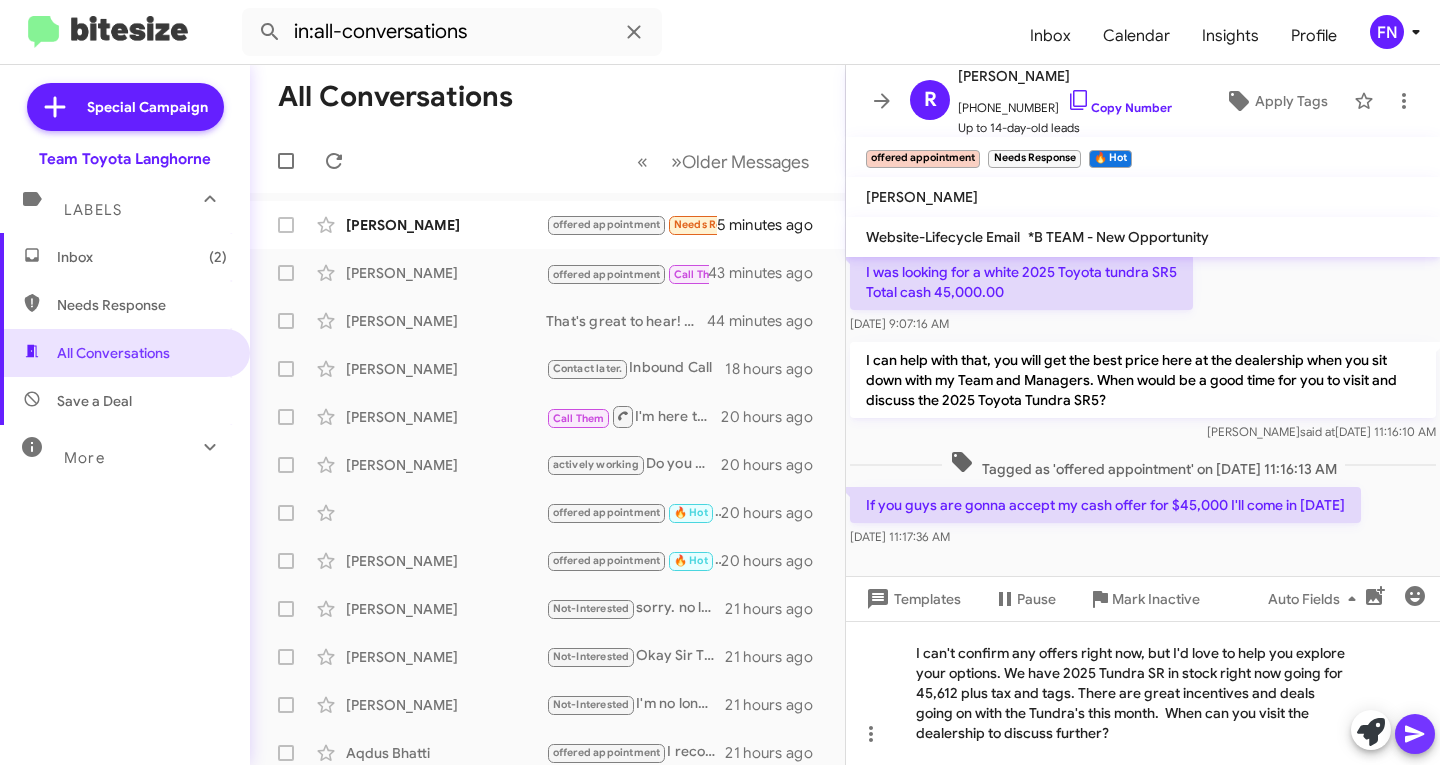 click 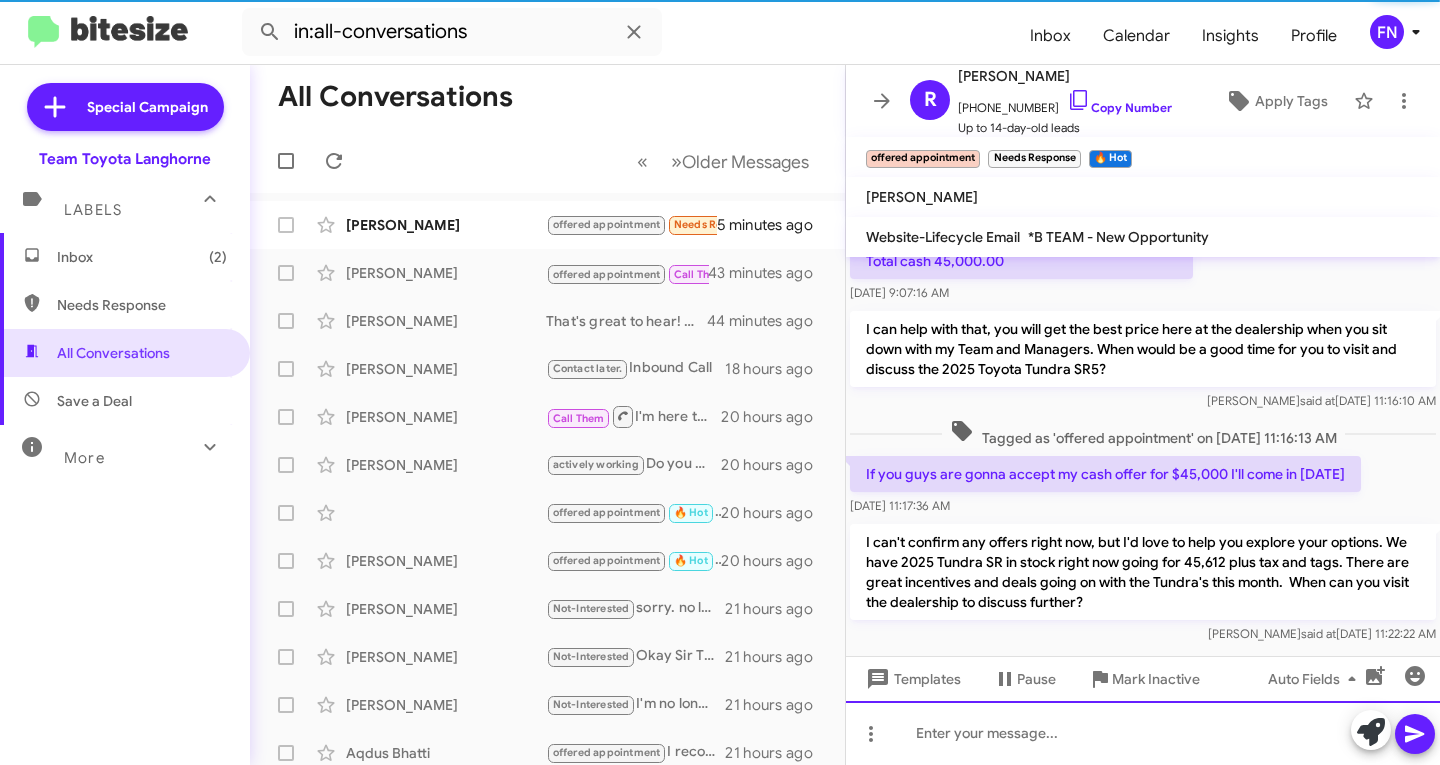 scroll, scrollTop: 148, scrollLeft: 0, axis: vertical 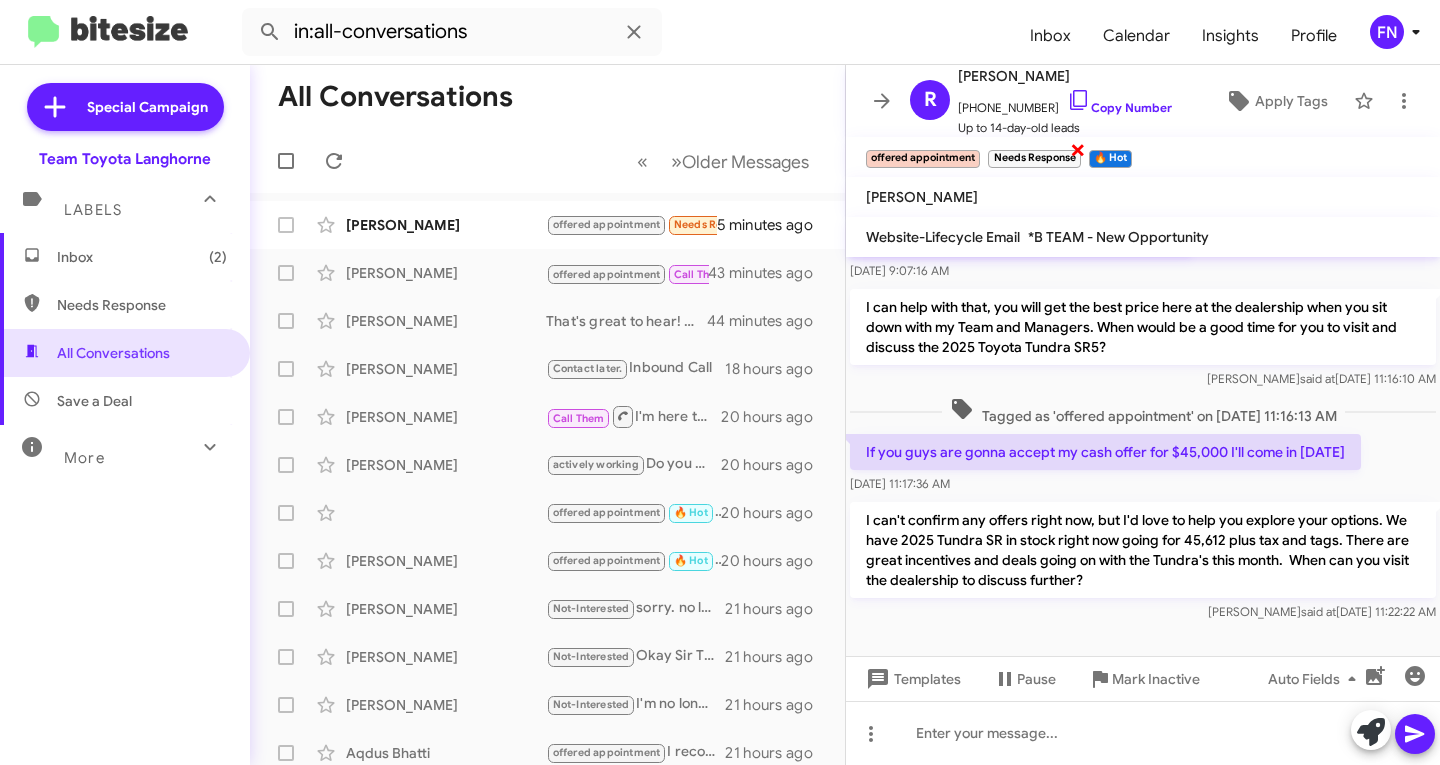 click on "×" 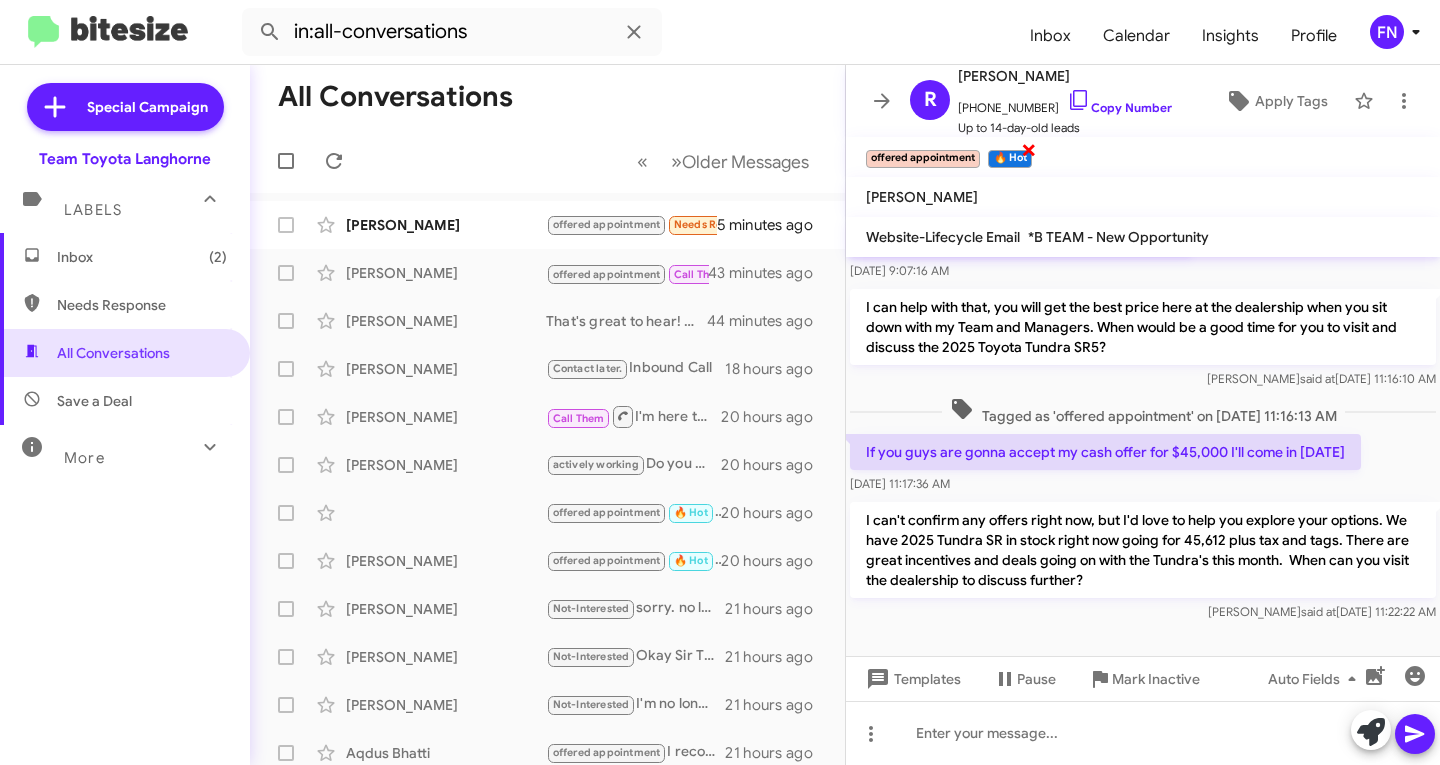 click on "×" 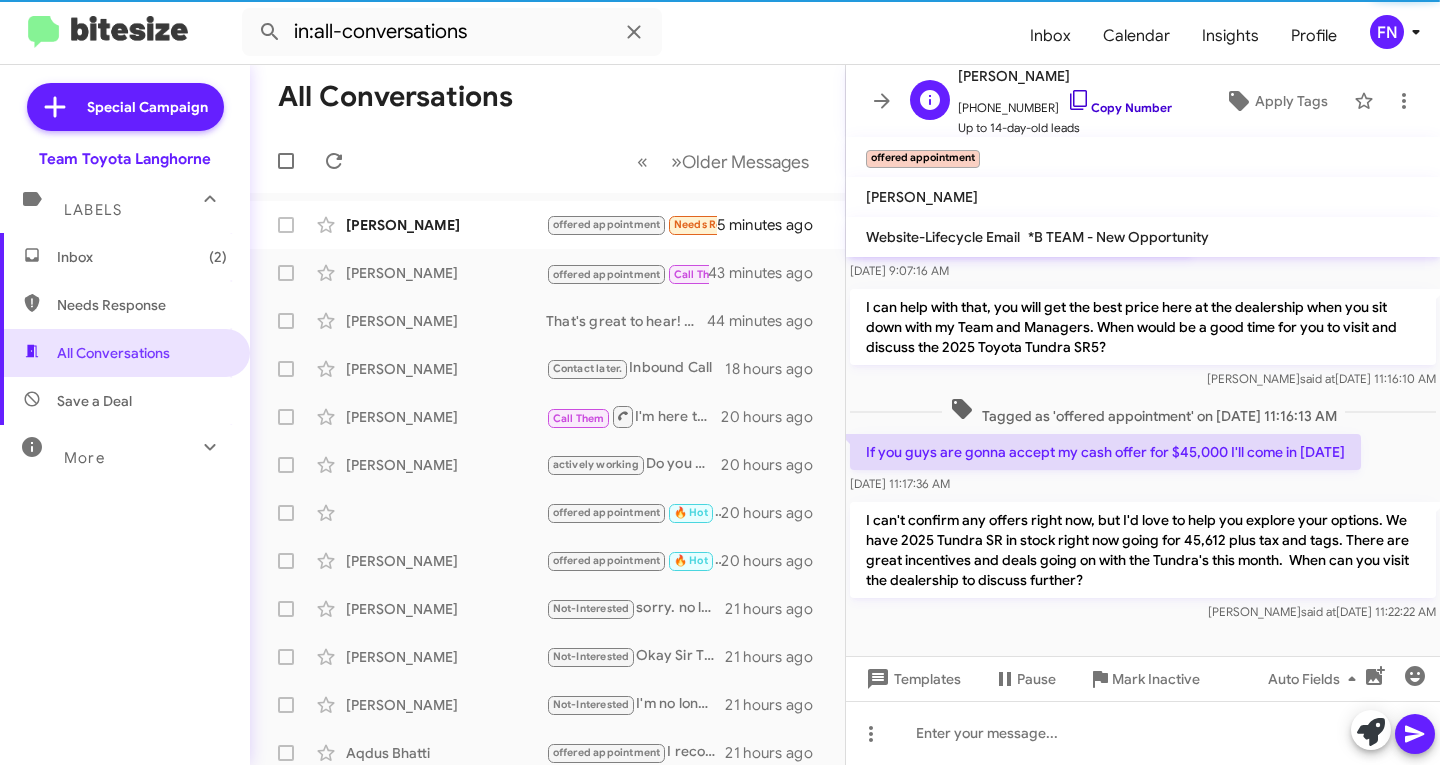 click on "Copy Number" 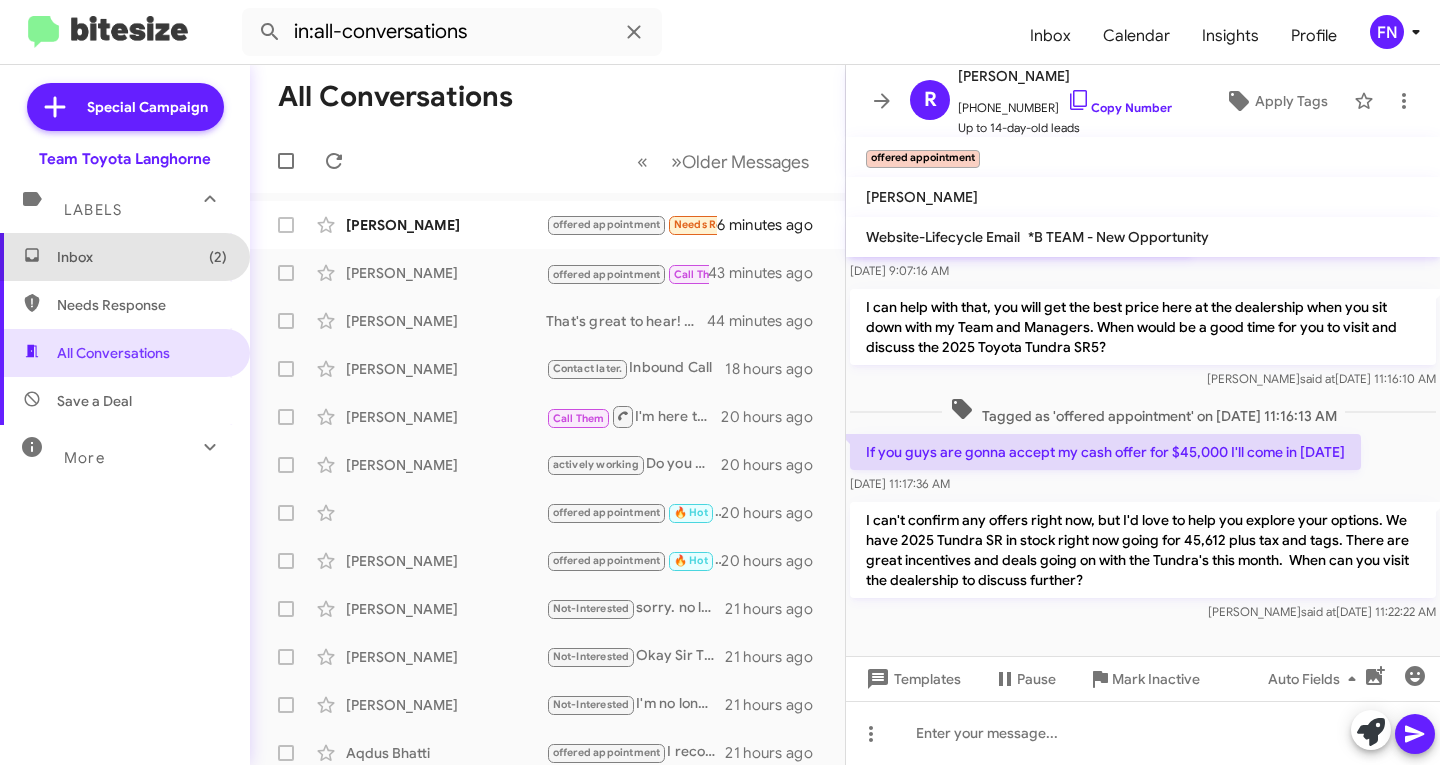 click on "Inbox  (2)" at bounding box center [125, 257] 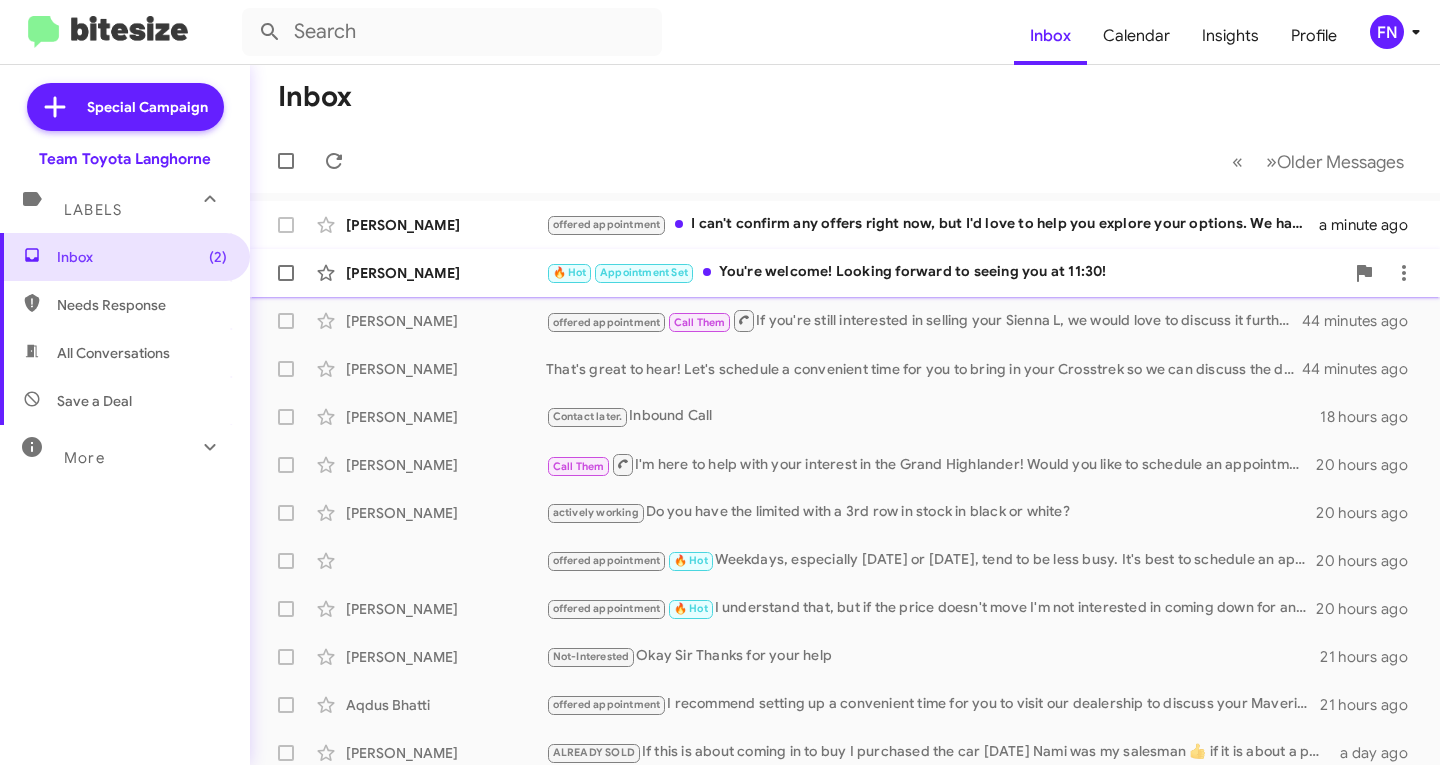 click on "[PERSON_NAME]  🔥 Hot   Appointment Set   You're welcome! Looking forward to seeing you at 11:30!   [DATE]   Follow Up ?" 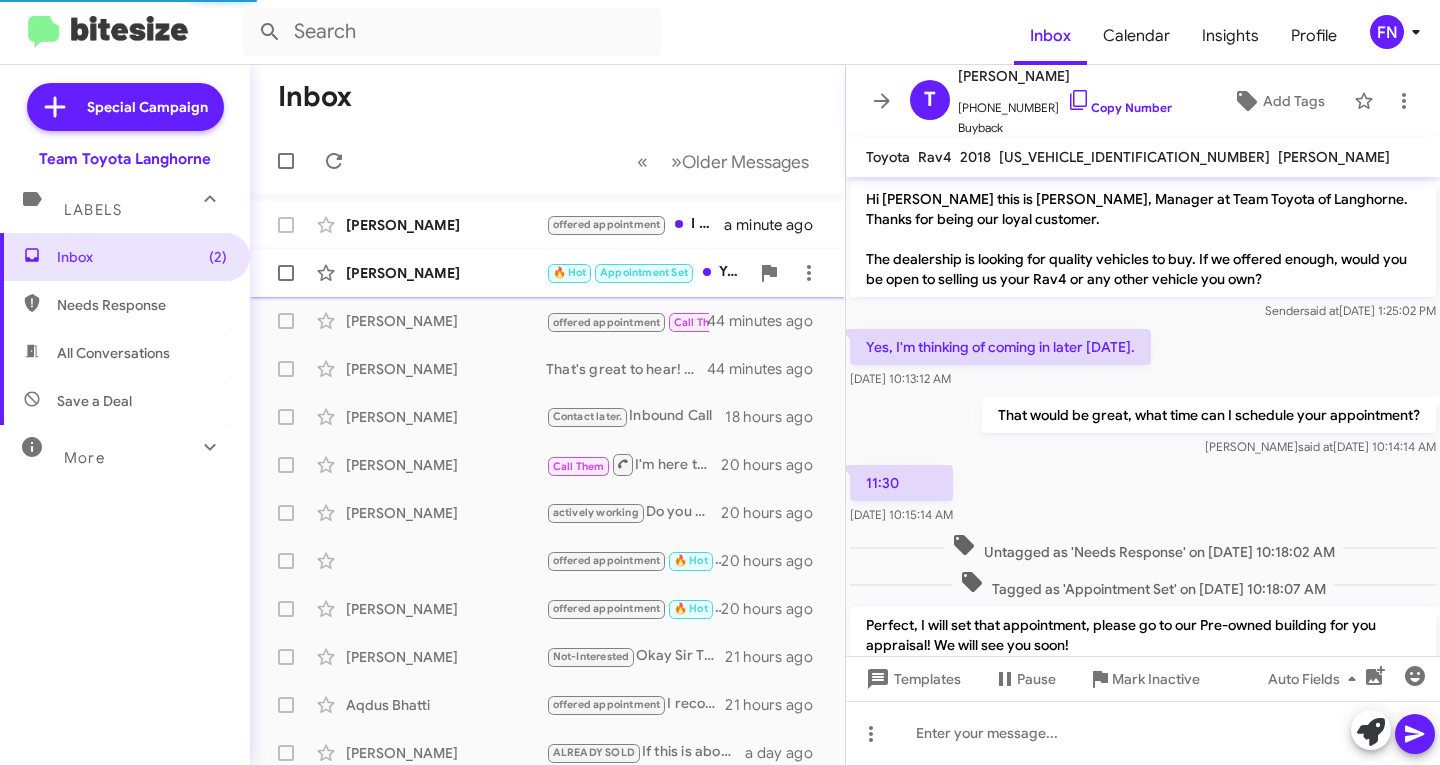 scroll, scrollTop: 216, scrollLeft: 0, axis: vertical 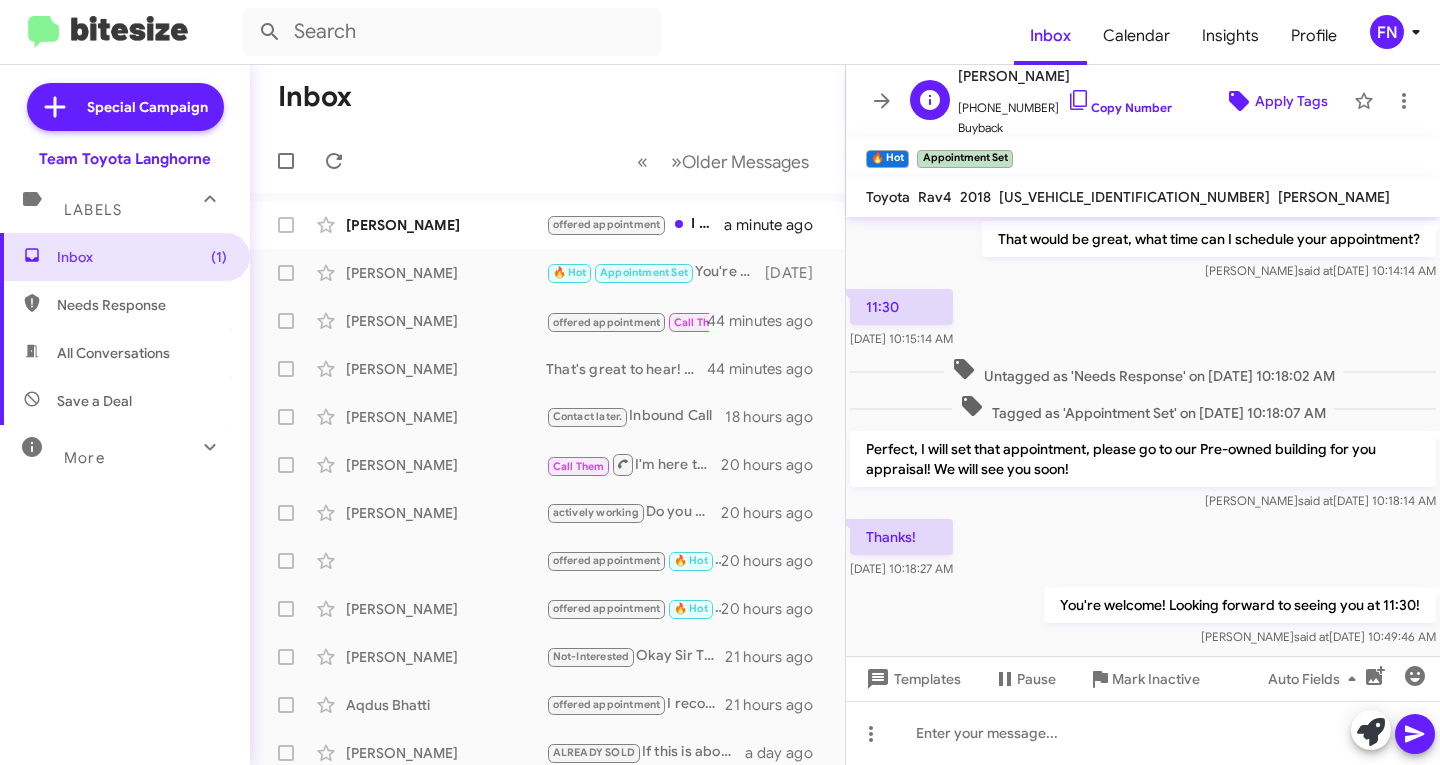 click 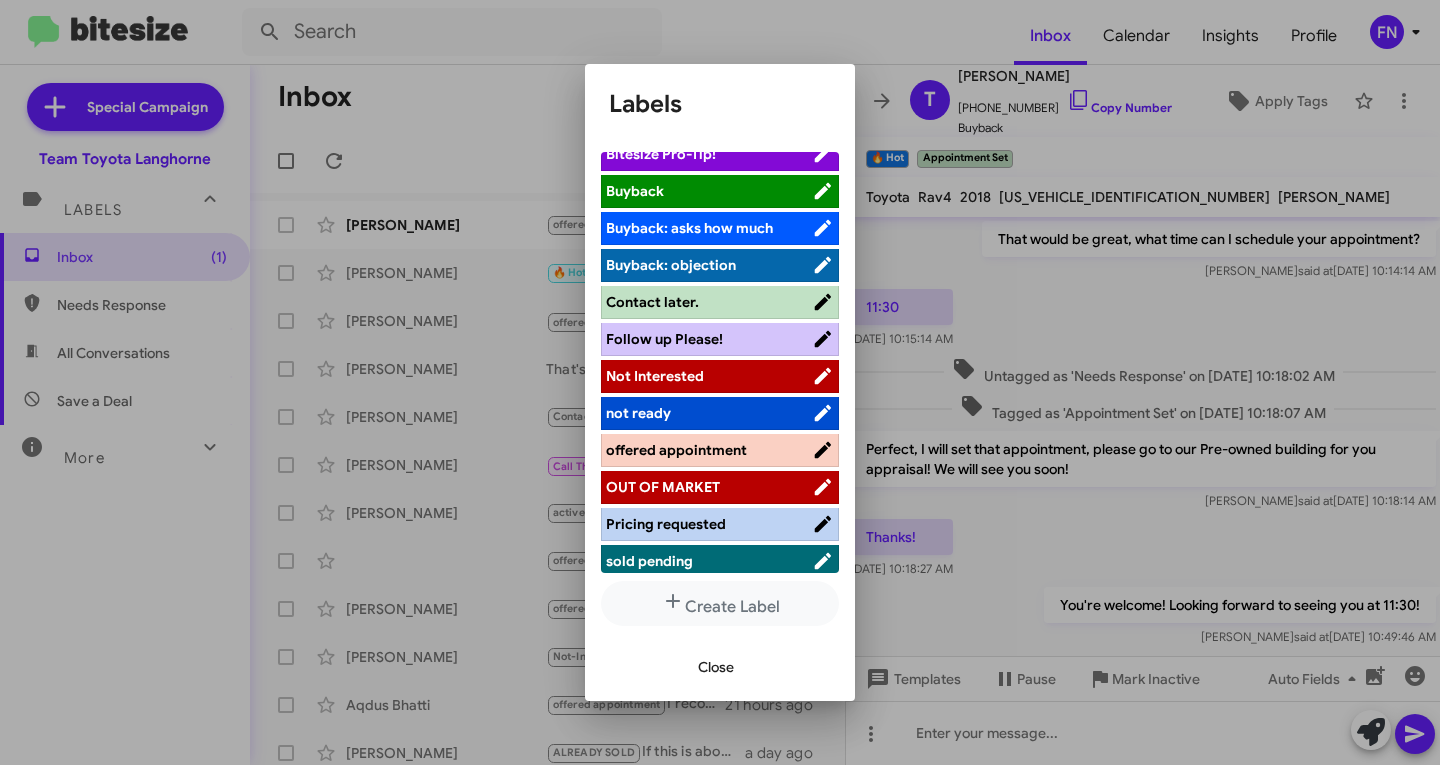 scroll, scrollTop: 0, scrollLeft: 0, axis: both 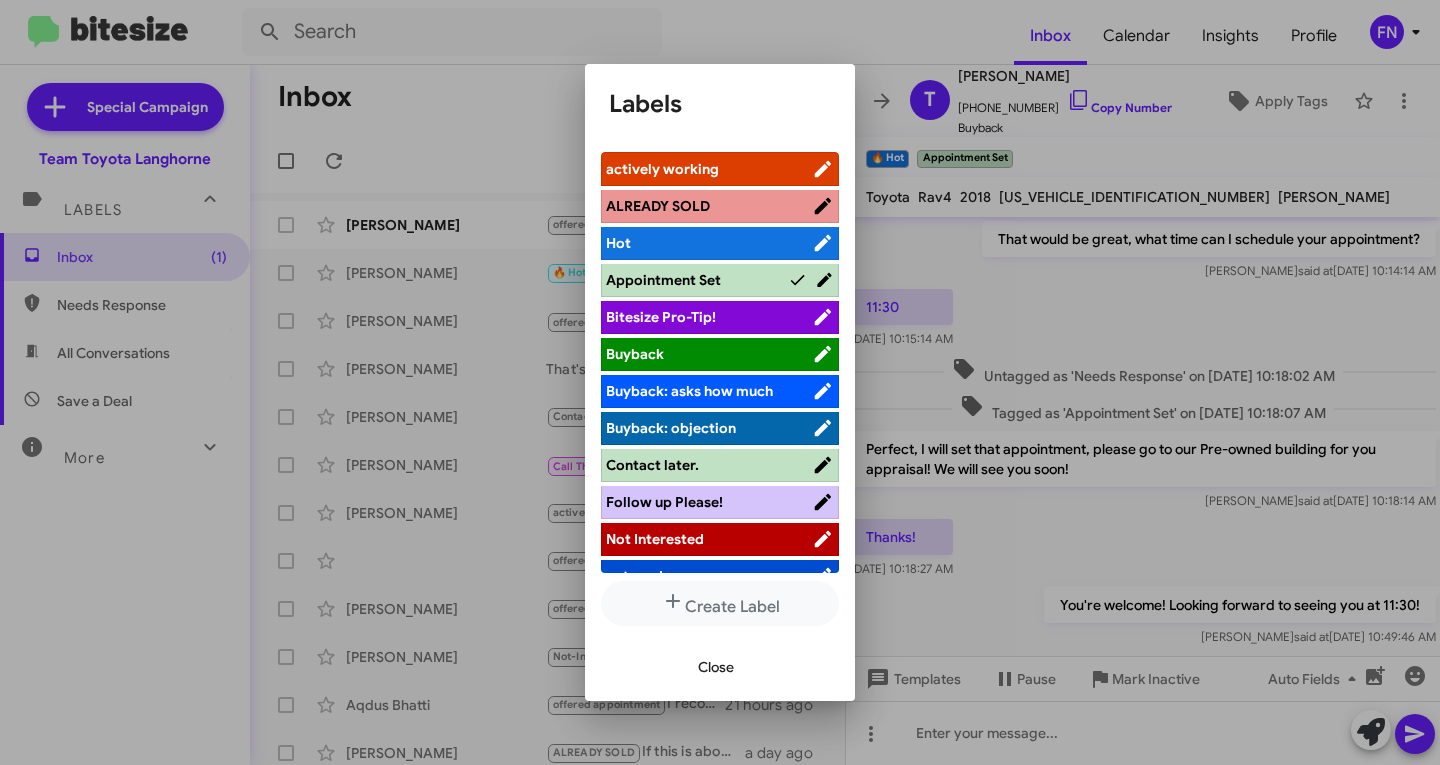 click on "ALREADY SOLD" at bounding box center [658, 206] 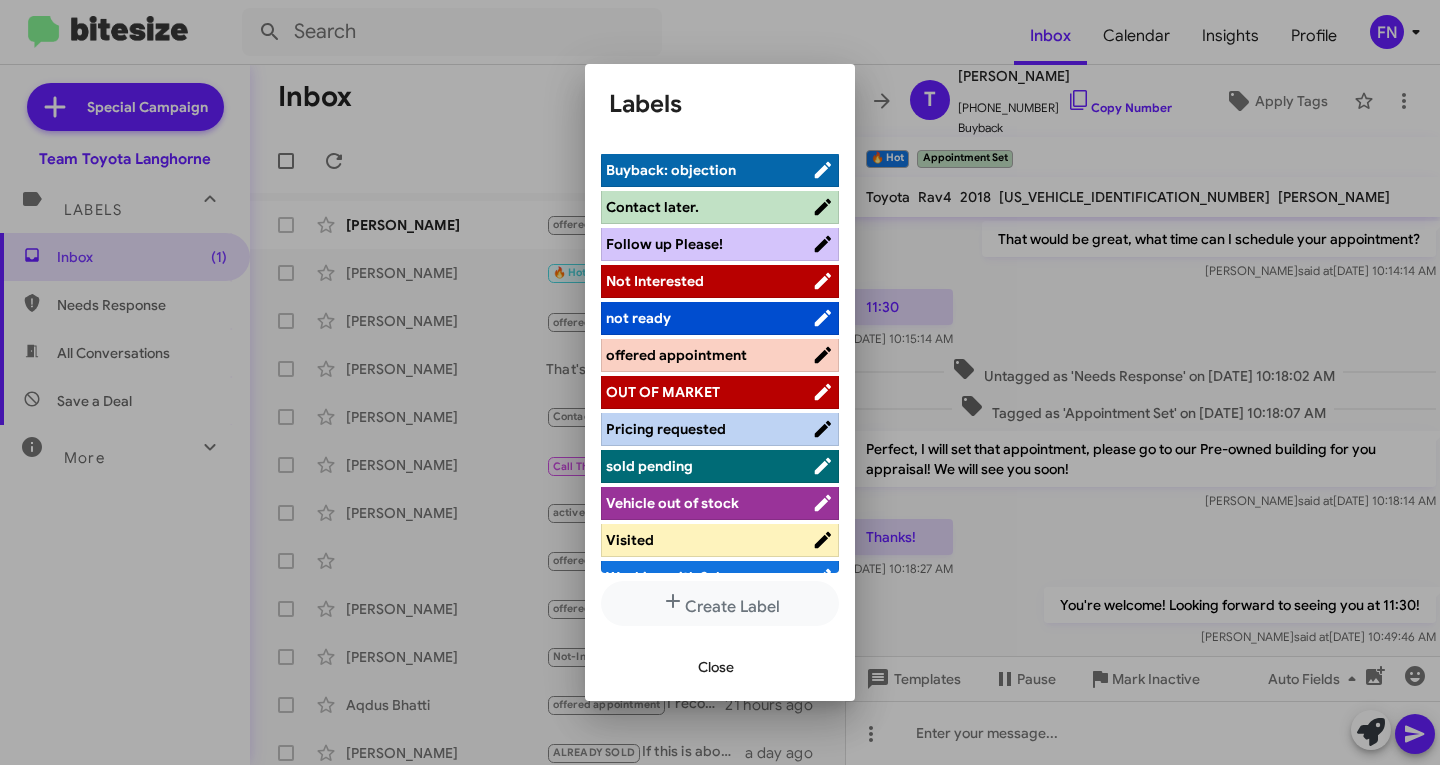 scroll, scrollTop: 283, scrollLeft: 0, axis: vertical 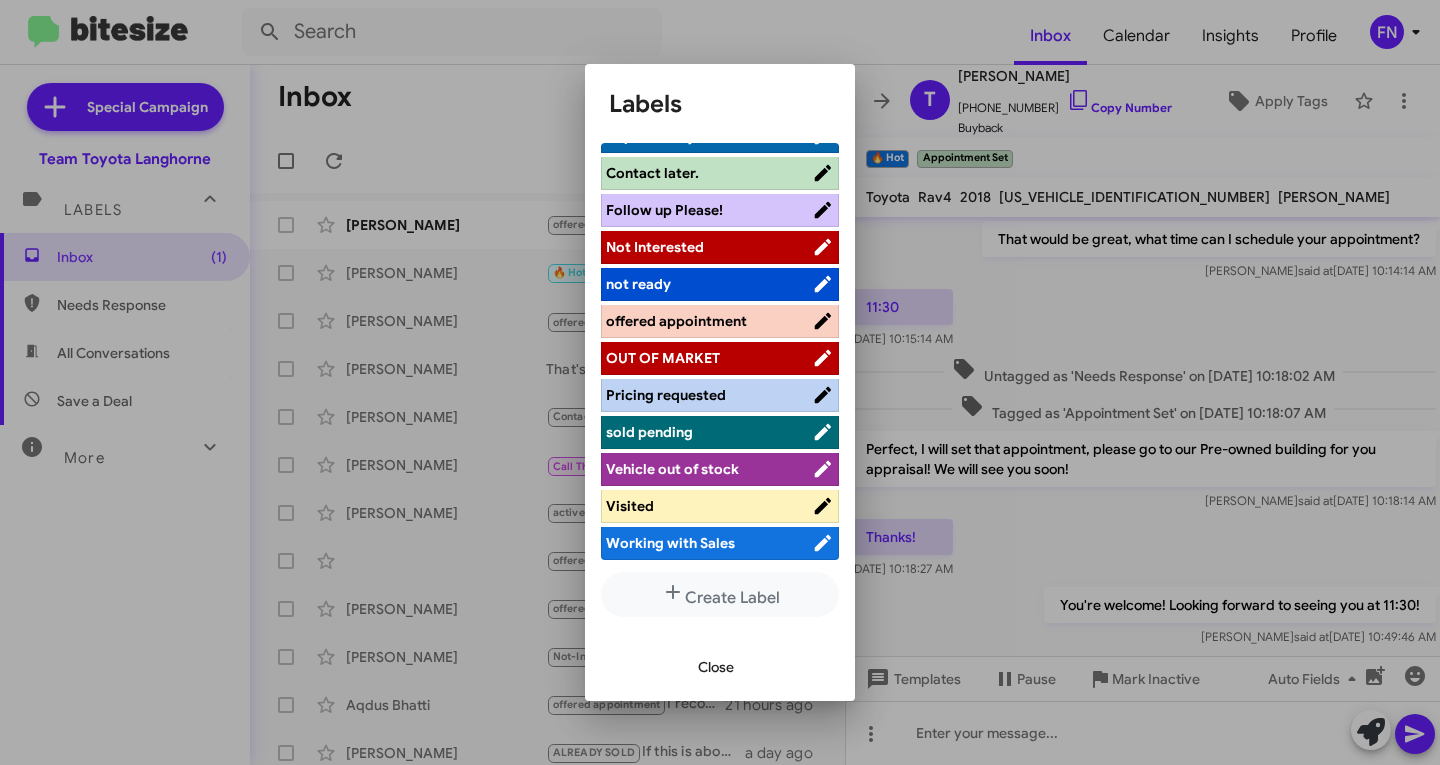 click on "Close" at bounding box center [716, 667] 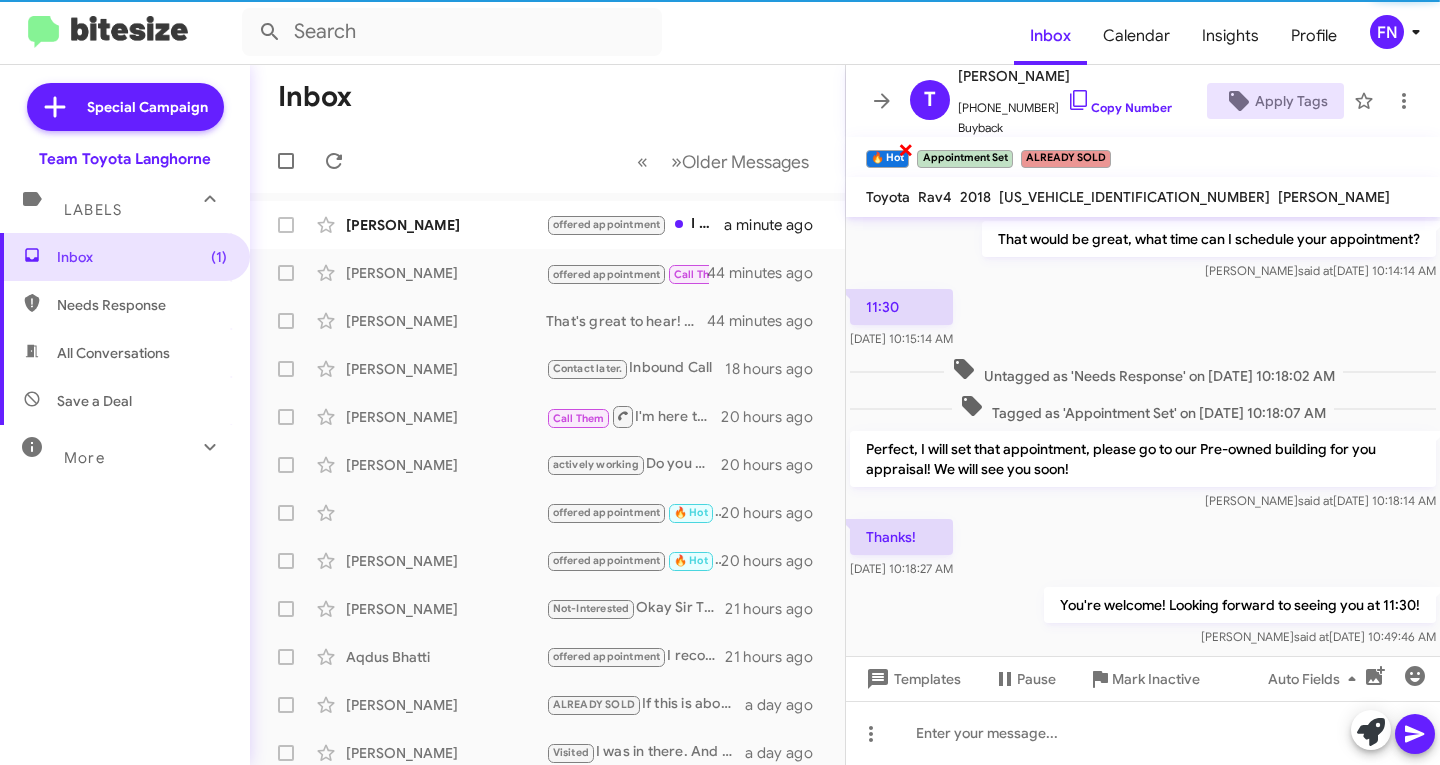 click on "🔥 Hot" 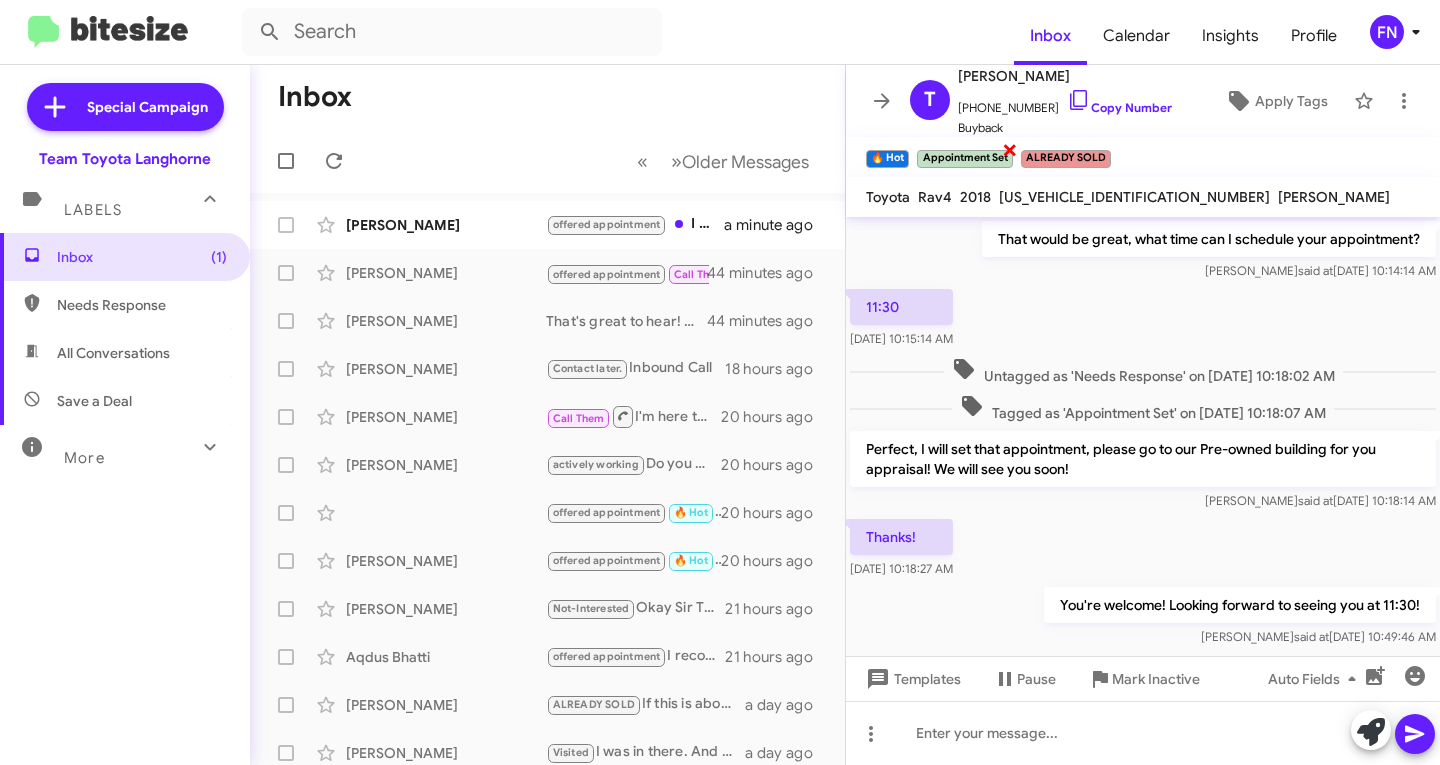 click on "×" 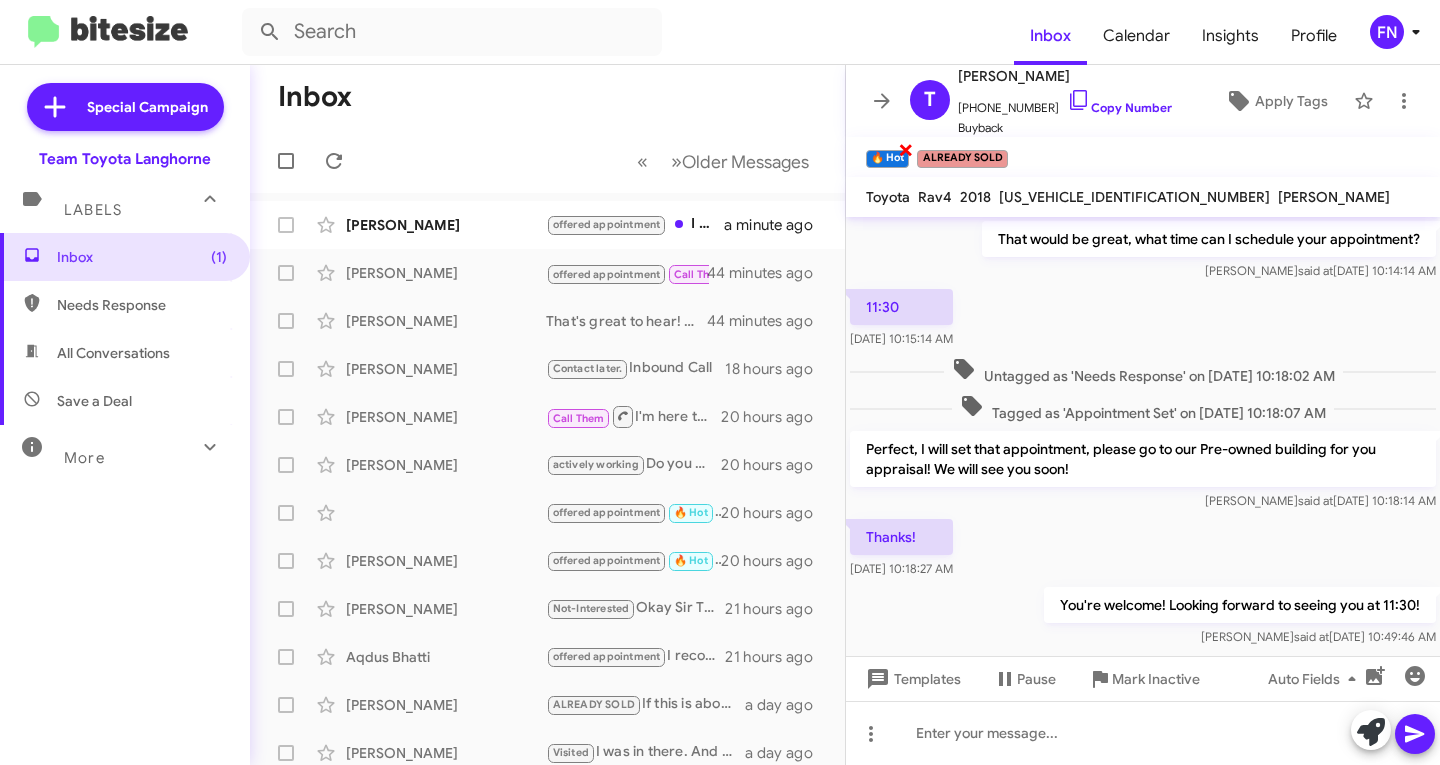 click on "×" 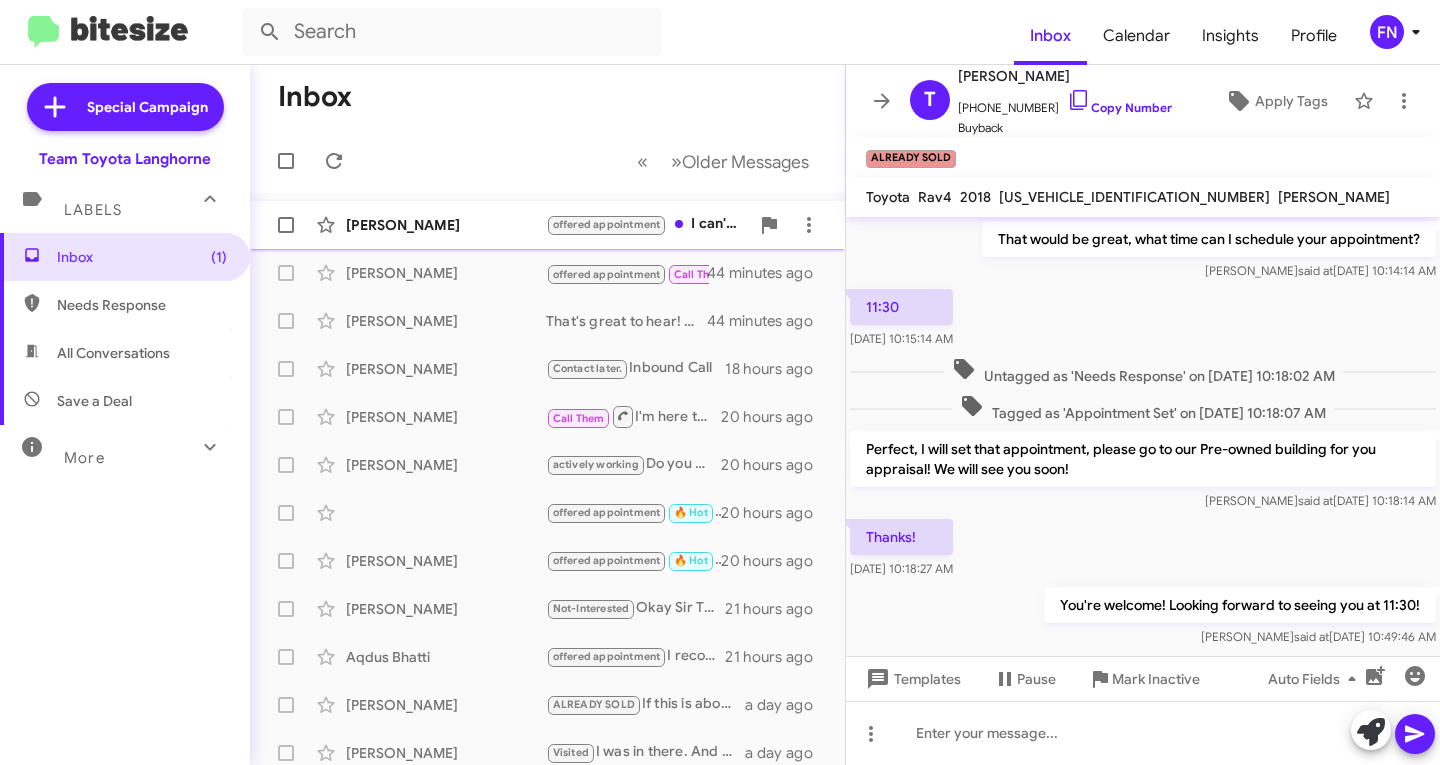 click on "[PERSON_NAME]  offered appointment   I can't confirm any offers right now, but I'd love to help you explore your options. We have 2025 Tundra SR in stock right now going for 45,612 plus tax and tags. There are great incentives and deals going on with the Tundra's this month.  When can you visit the dealership to discuss further?   a minute ago" 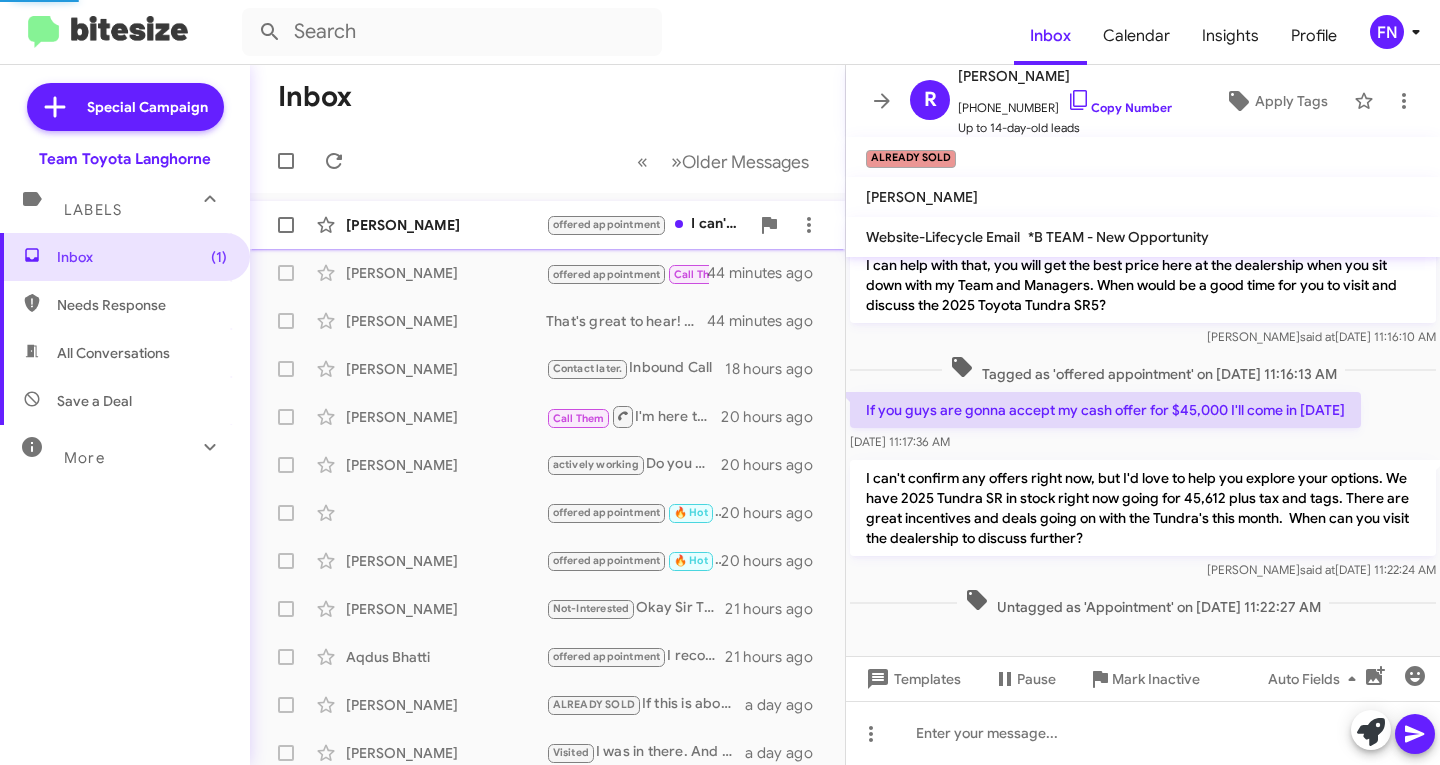 scroll, scrollTop: 190, scrollLeft: 0, axis: vertical 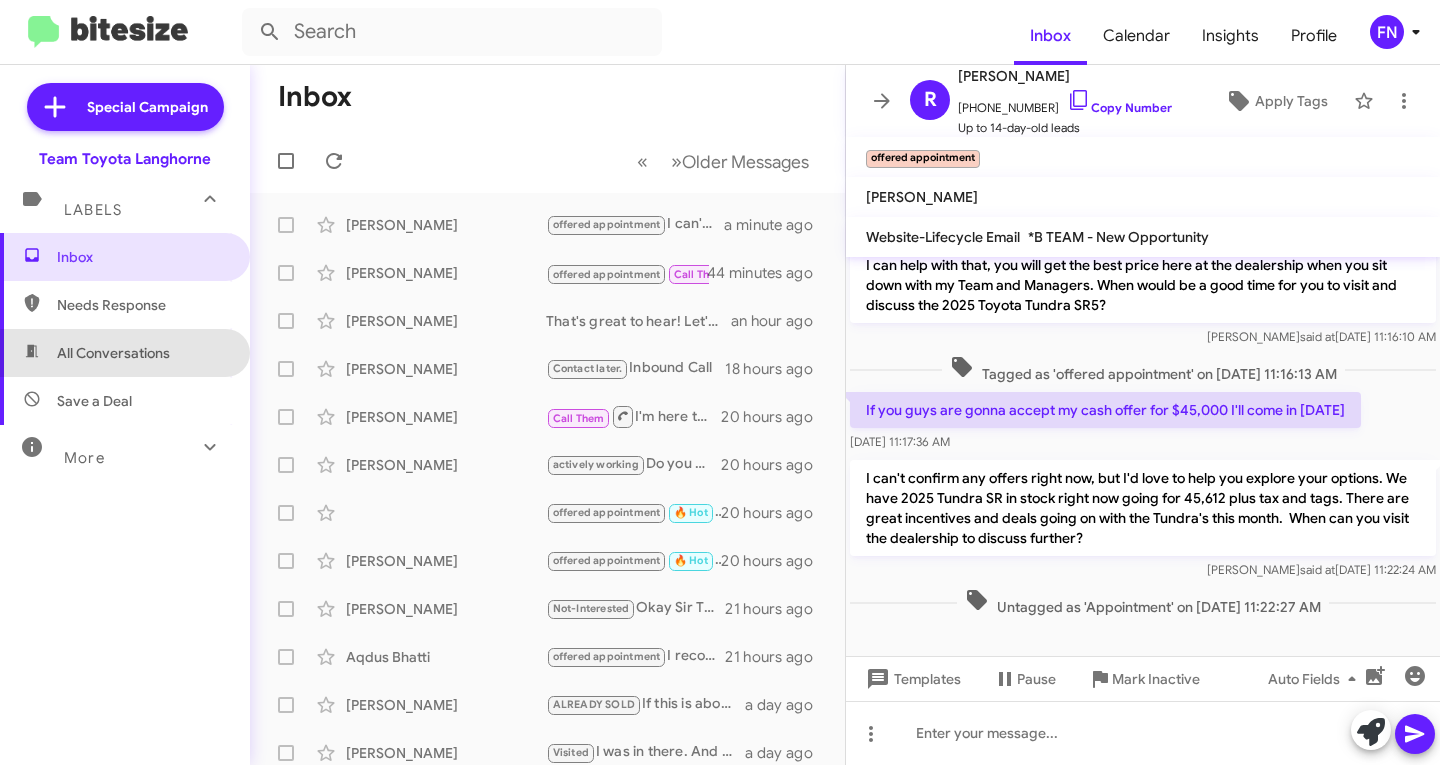 click on "All Conversations" at bounding box center [113, 353] 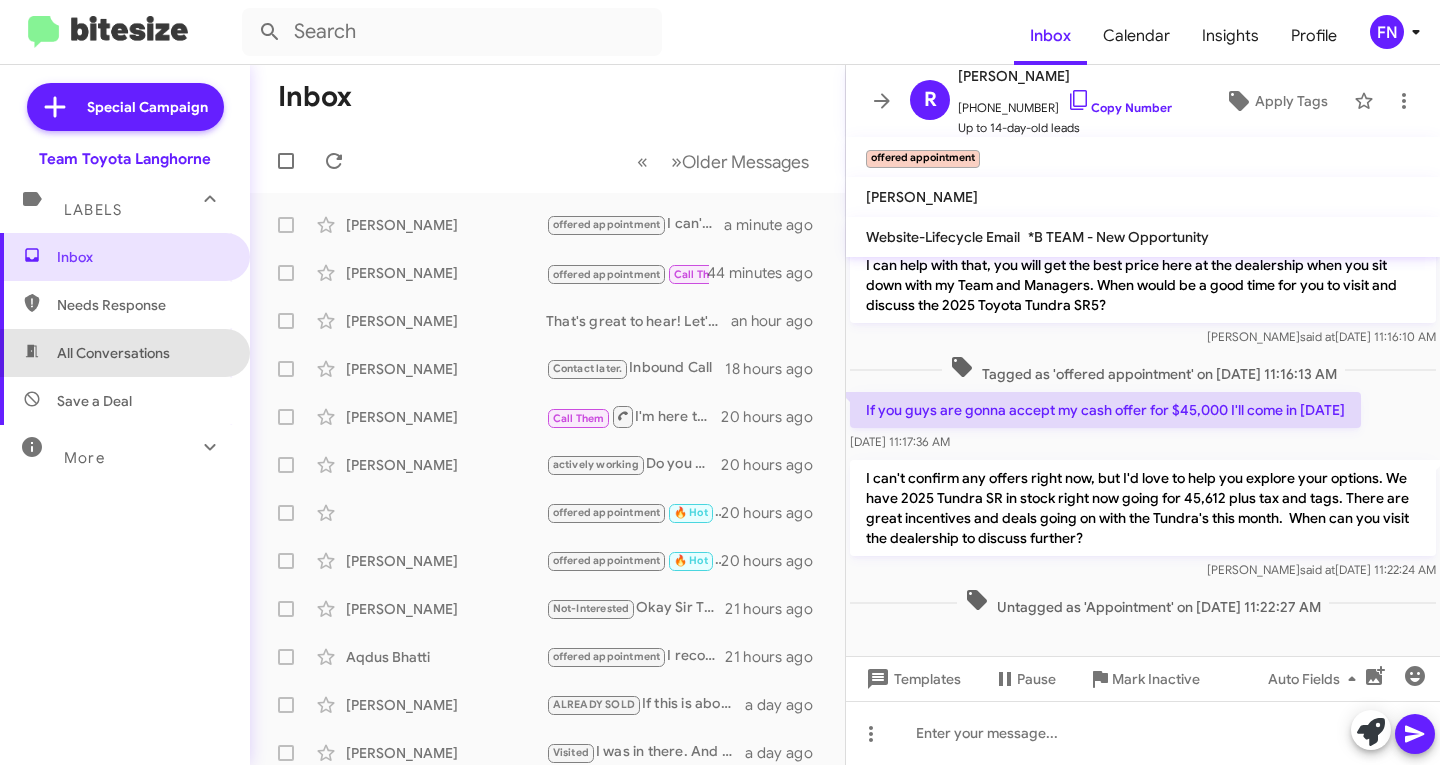 type on "in:all-conversations" 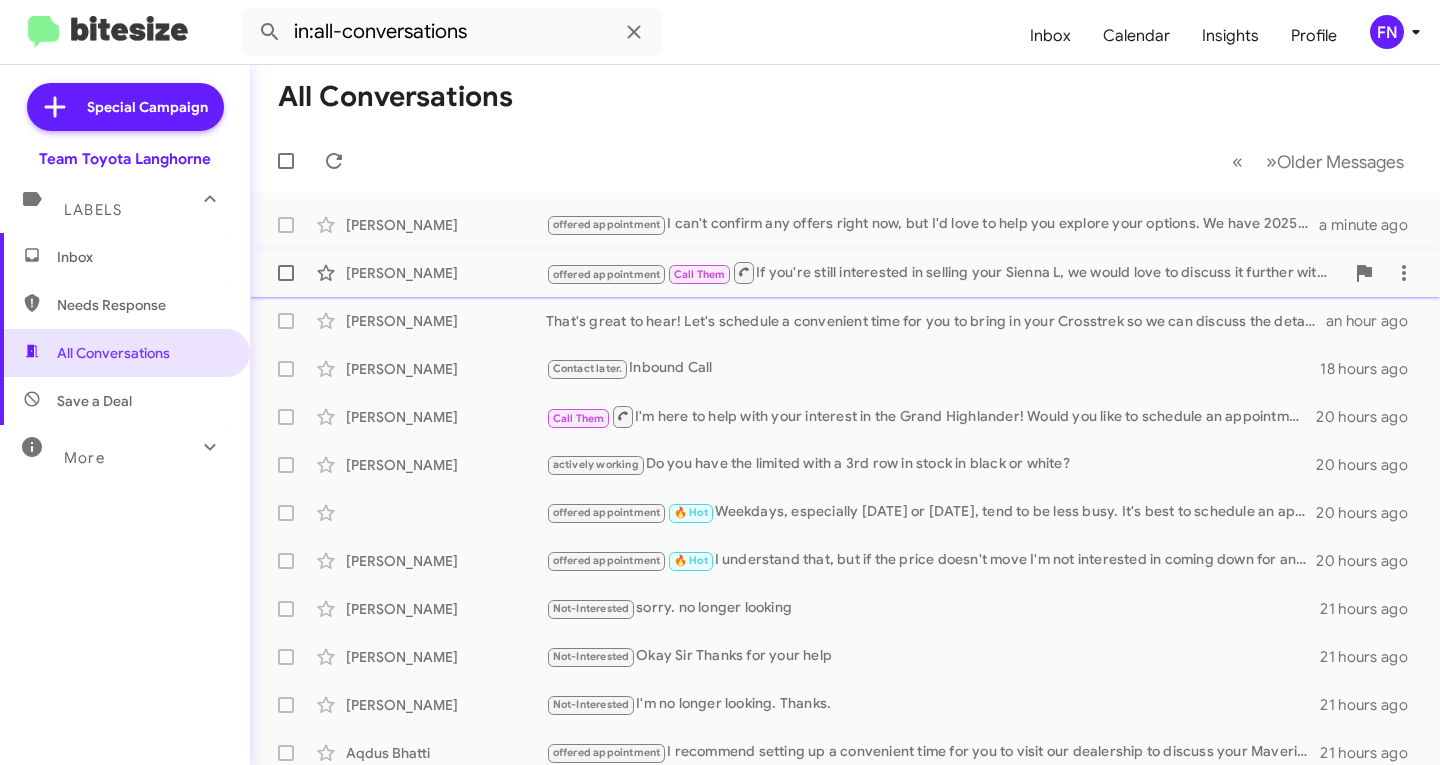 click on "offered appointment   Call Them   If you're still interested in selling your Sienna L, we would love to discuss it further with you. When can you visit us to explore this option?" 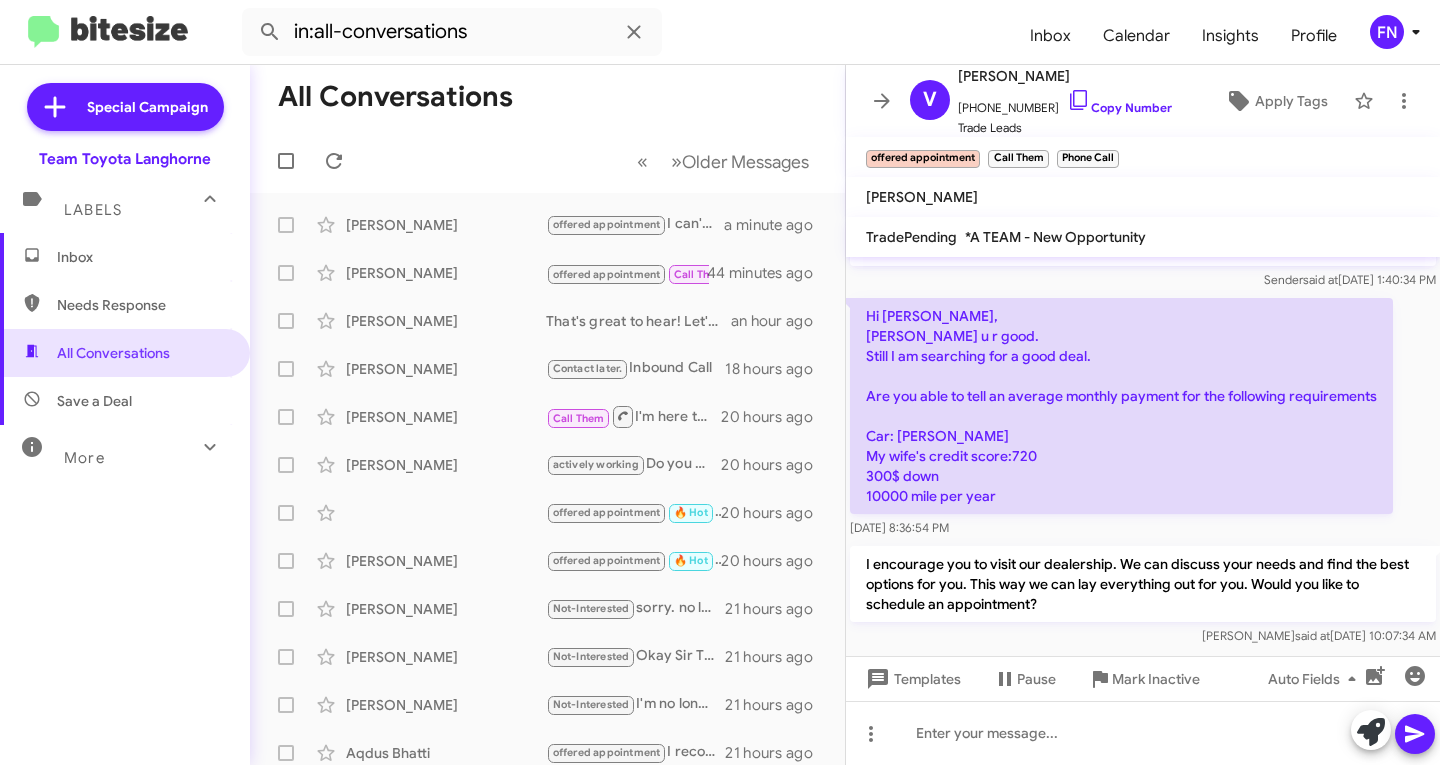 scroll, scrollTop: 0, scrollLeft: 0, axis: both 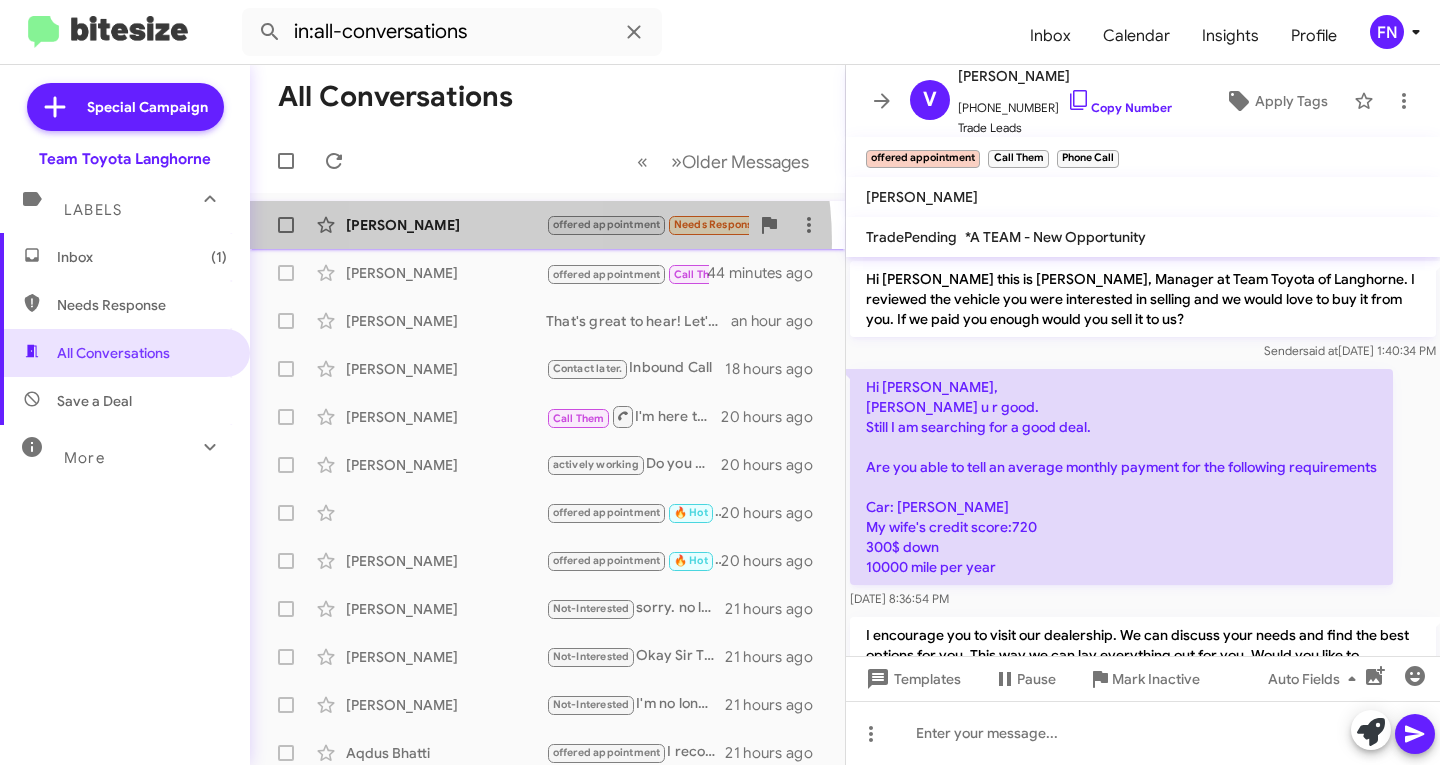 click on "[PERSON_NAME]  offered appointment   Needs Response   Important   🔥 Hot   $45,000 total I'll come in   a few seconds ago" 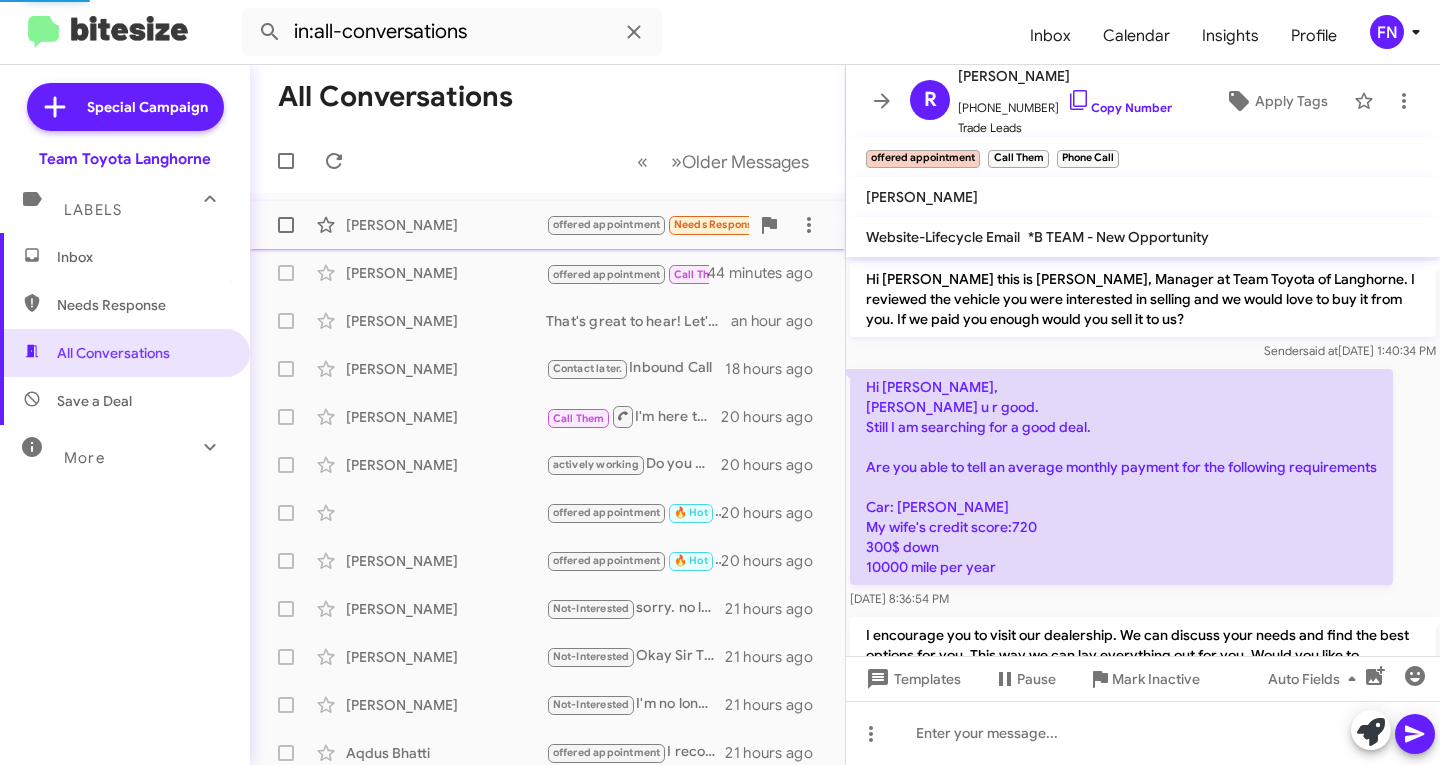 scroll, scrollTop: 263, scrollLeft: 0, axis: vertical 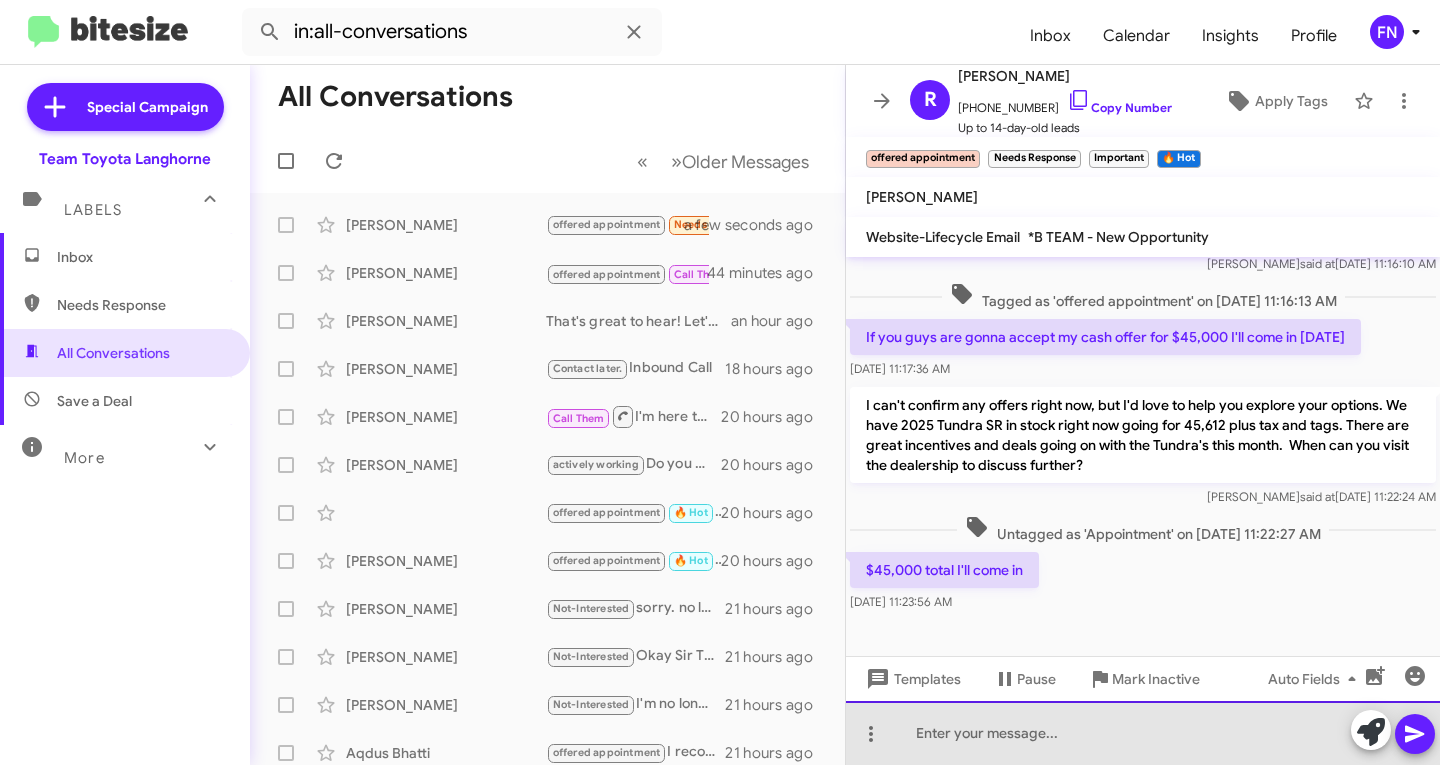 click 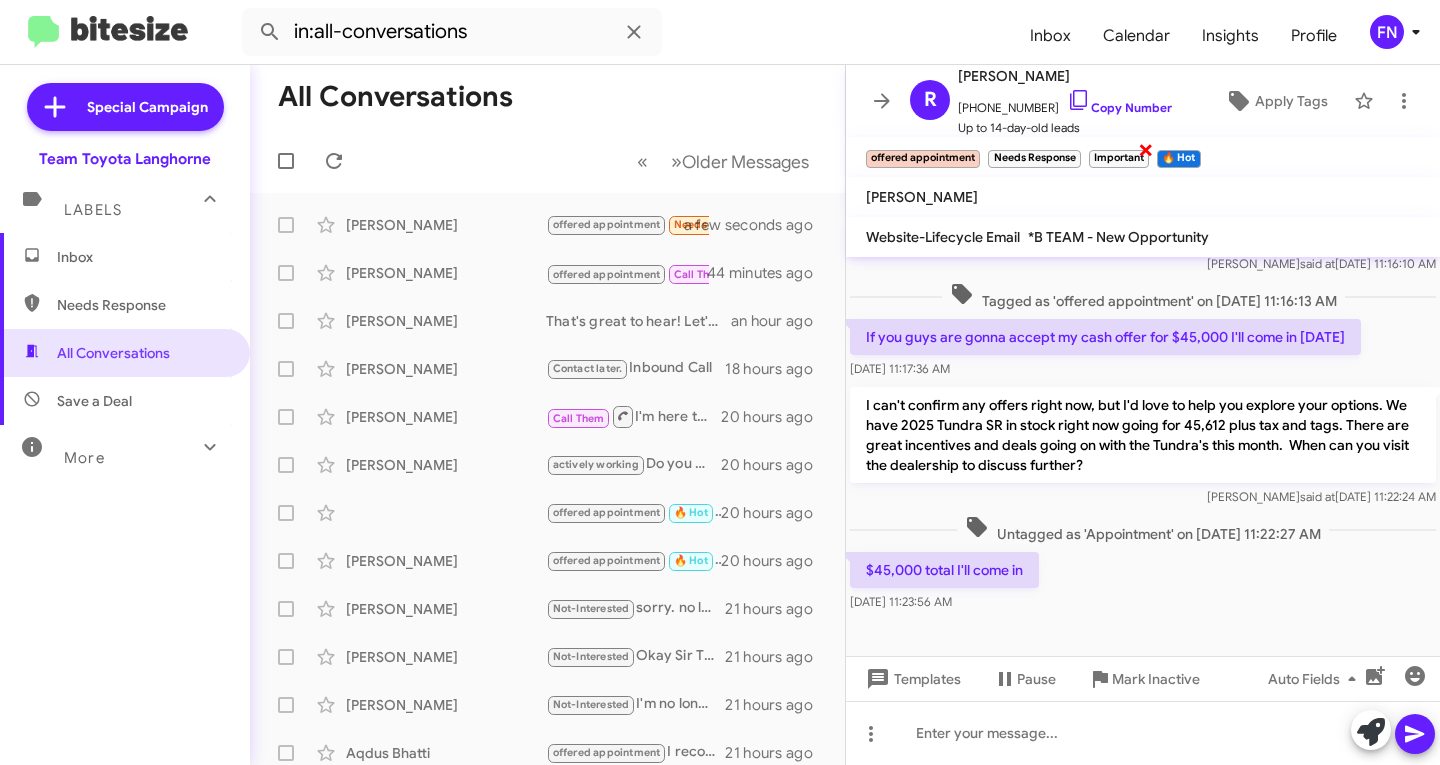 click on "×" 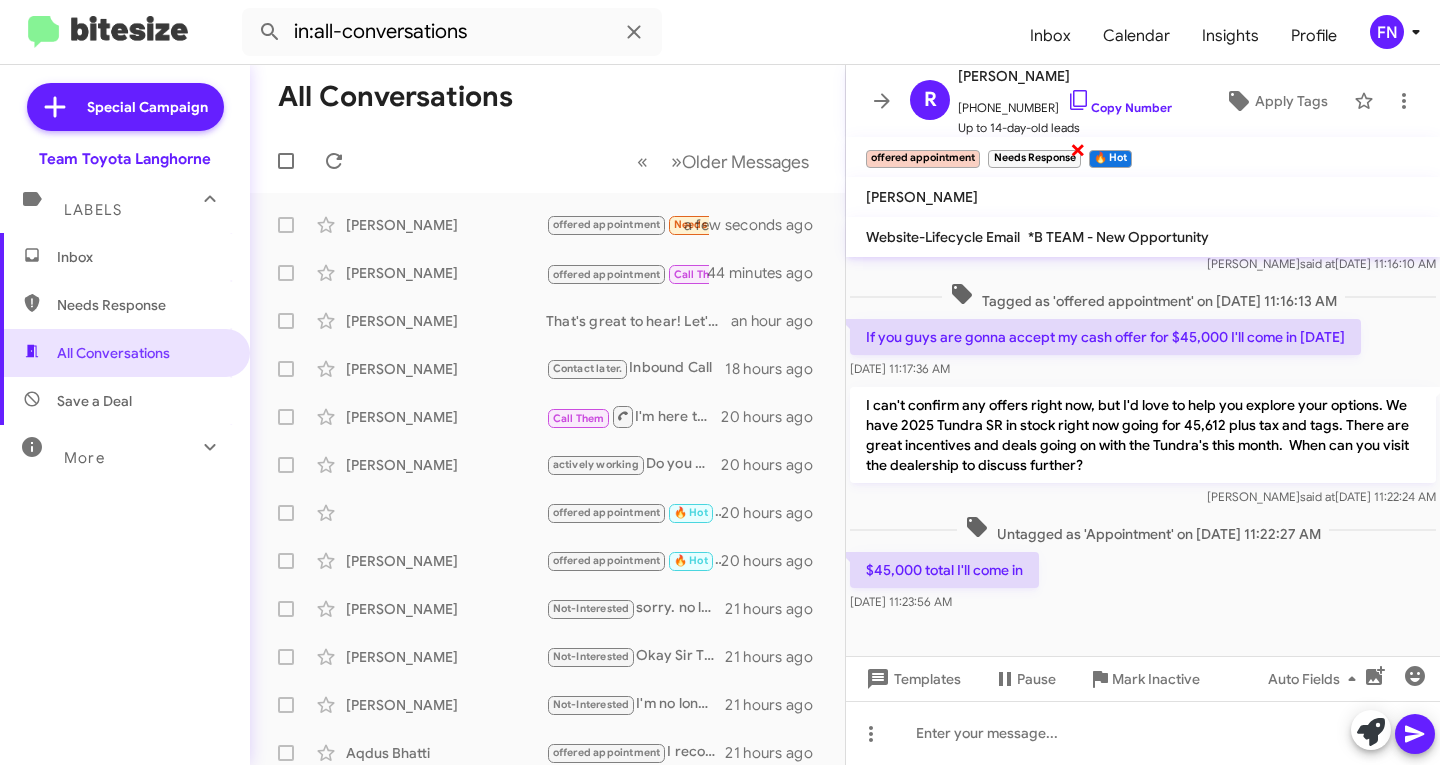 click on "×" 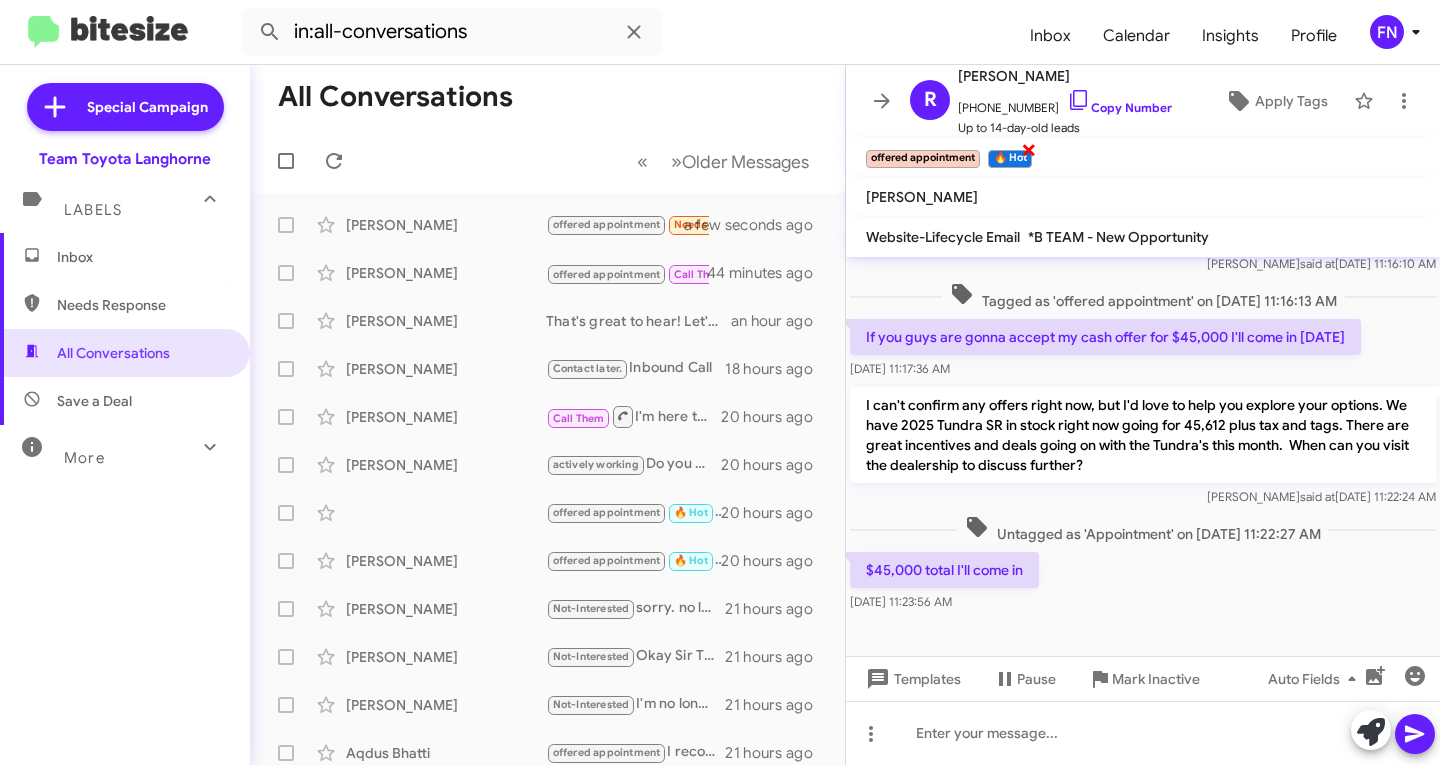 click on "×" 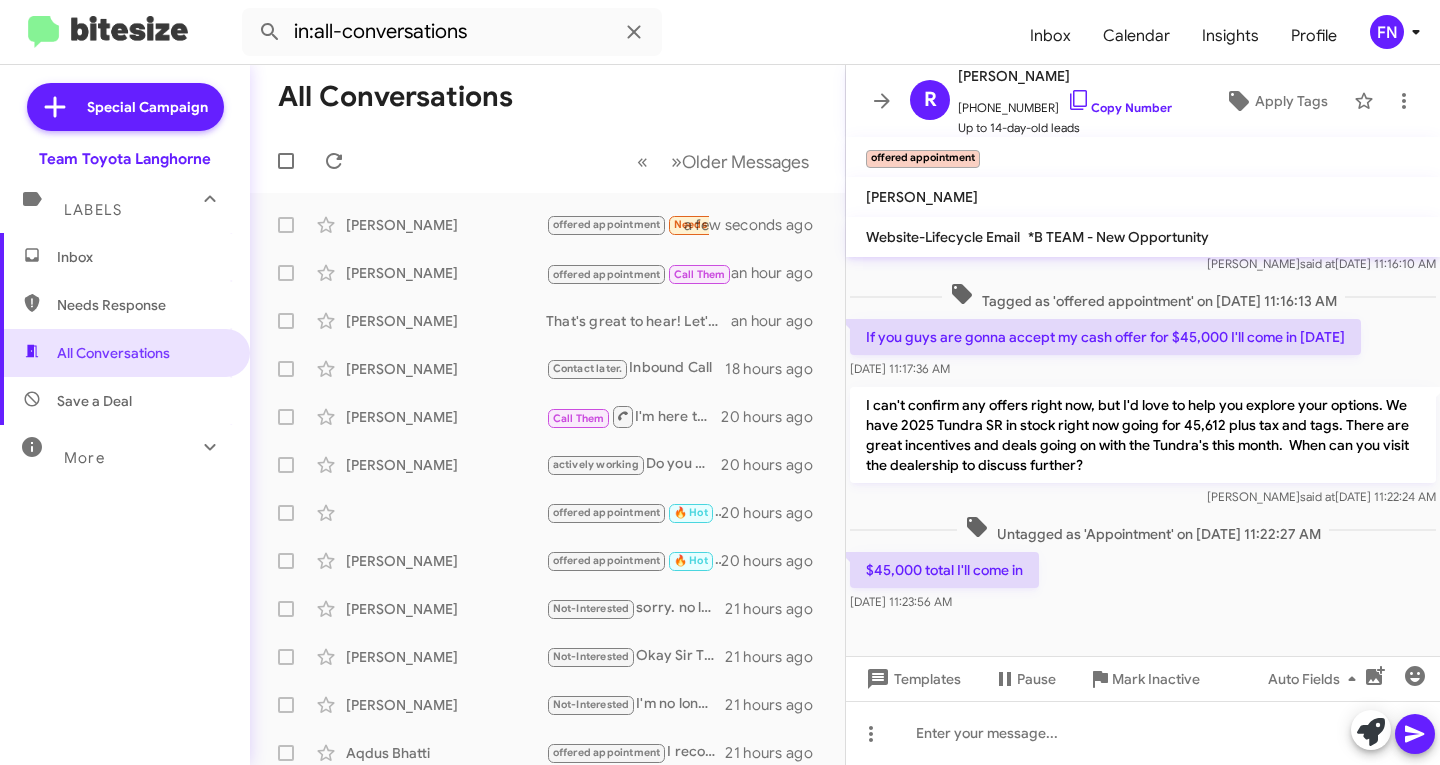 click on "Inbox" at bounding box center [142, 257] 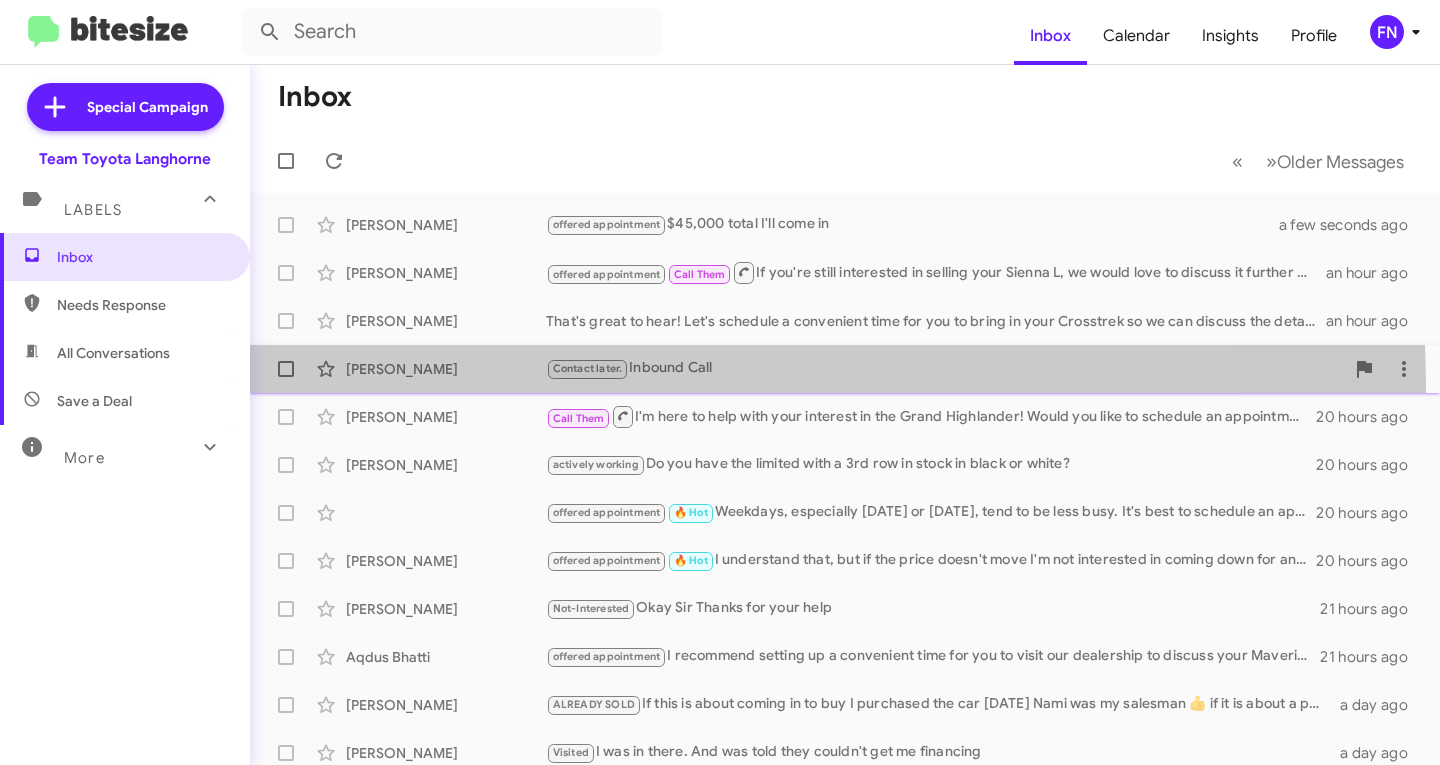 click on "[PERSON_NAME]  Contact later.   Inbound Call   18 hours ago" 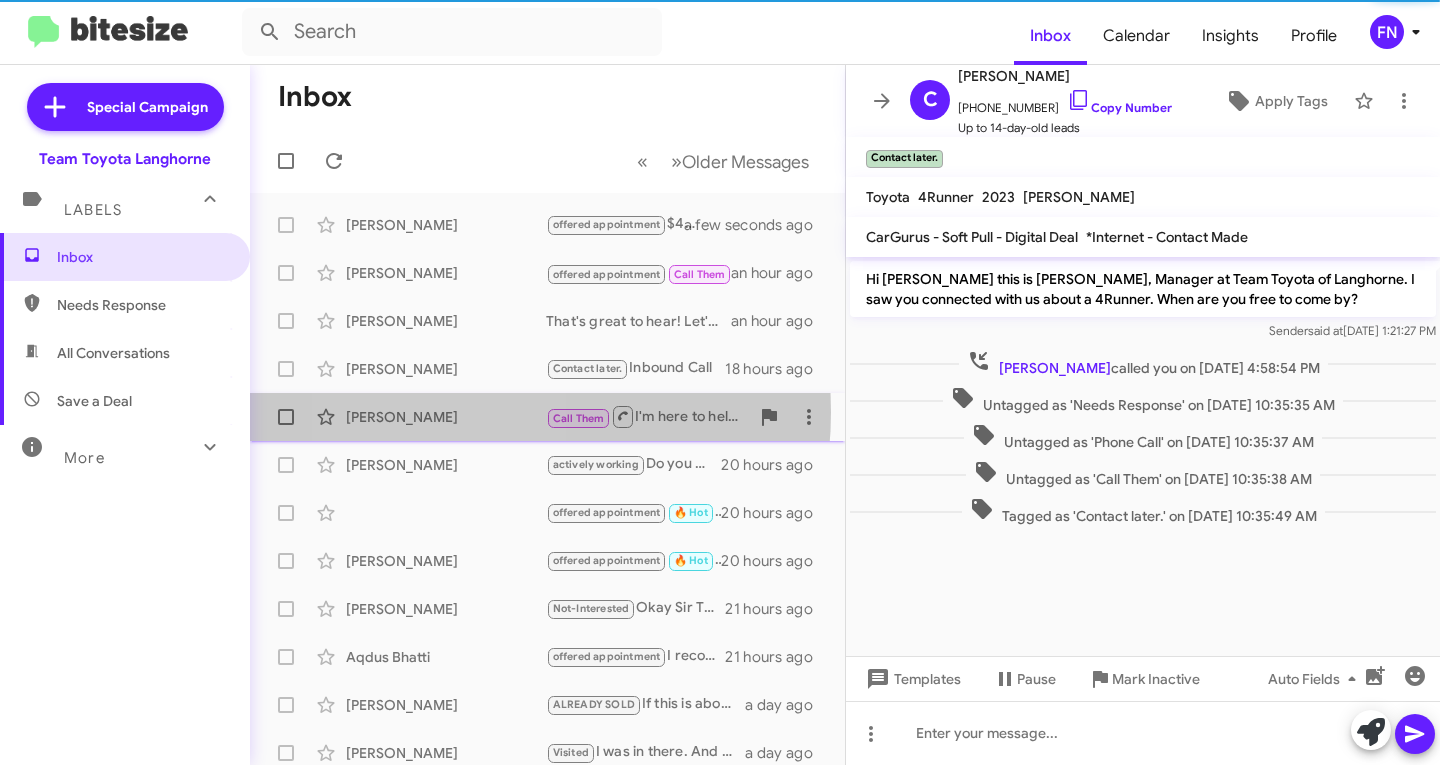 click on "[PERSON_NAME]" 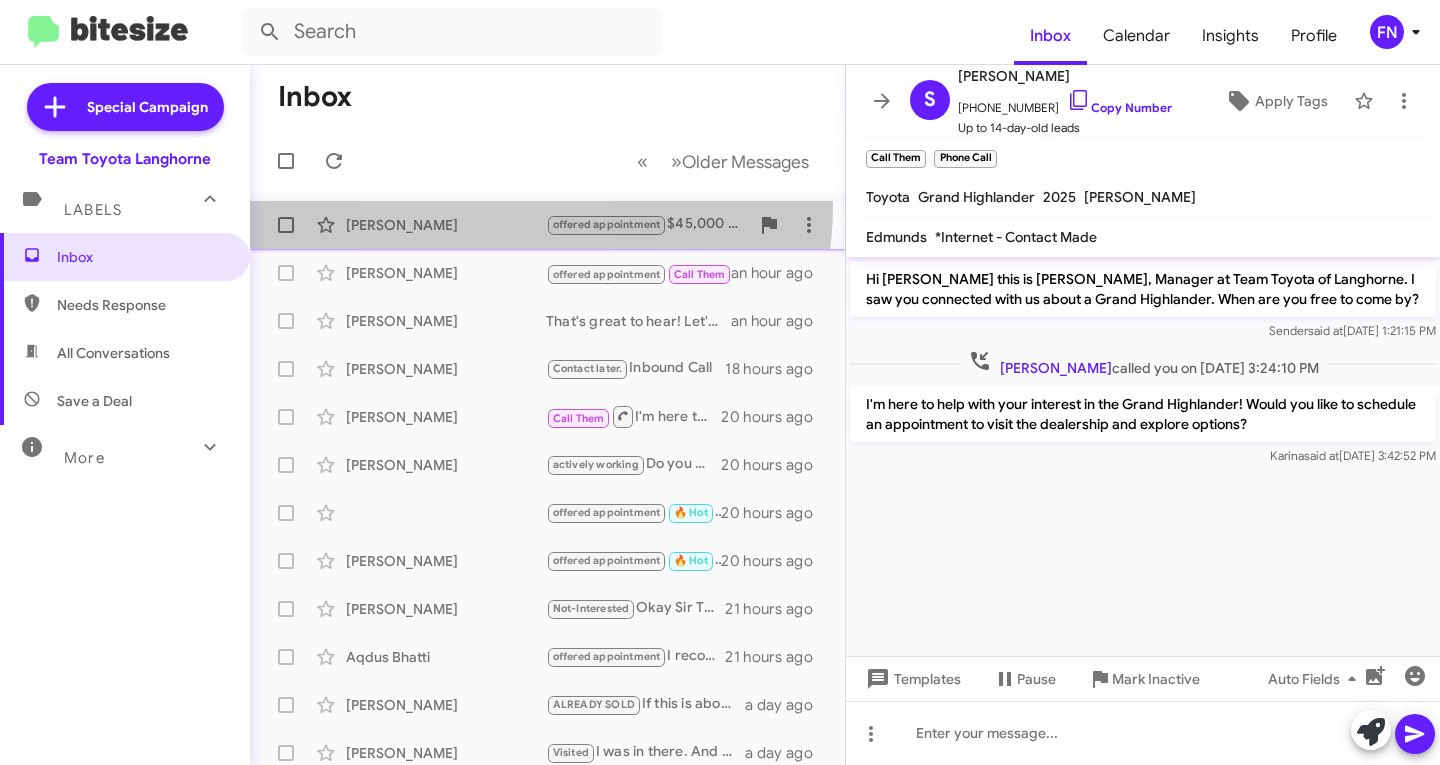 click on "[PERSON_NAME]  offered appointment   $45,000 total I'll come in   a minute ago" 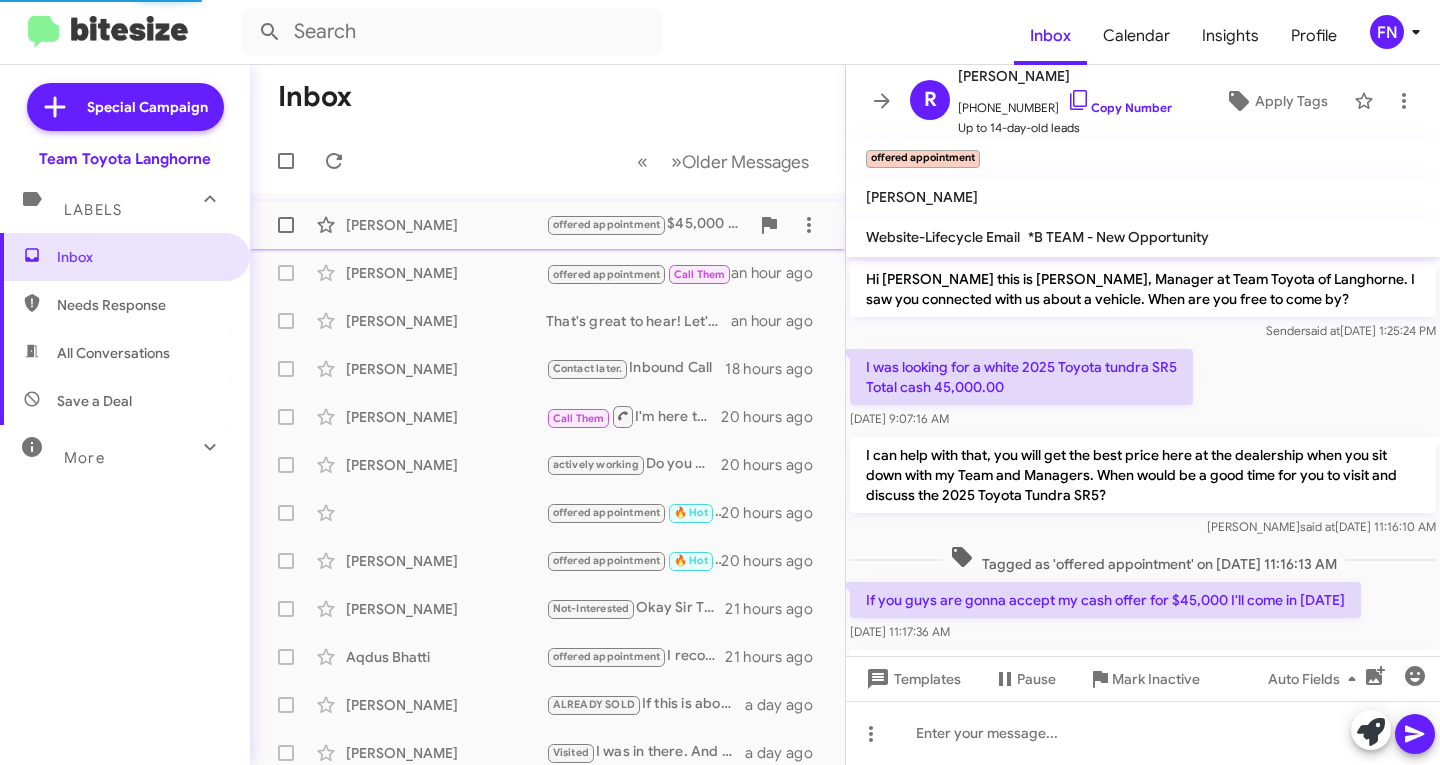 scroll, scrollTop: 389, scrollLeft: 0, axis: vertical 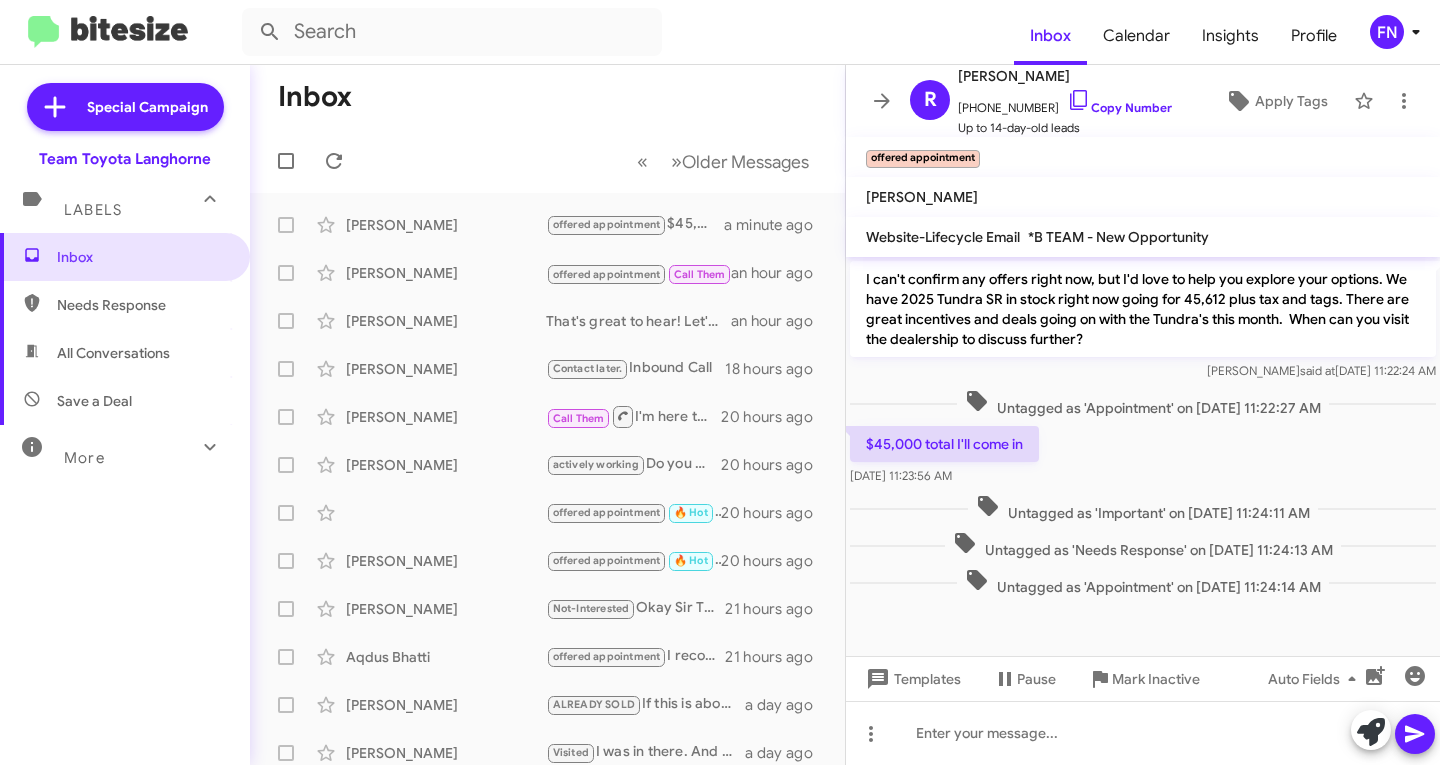 click on "All Conversations" at bounding box center (113, 353) 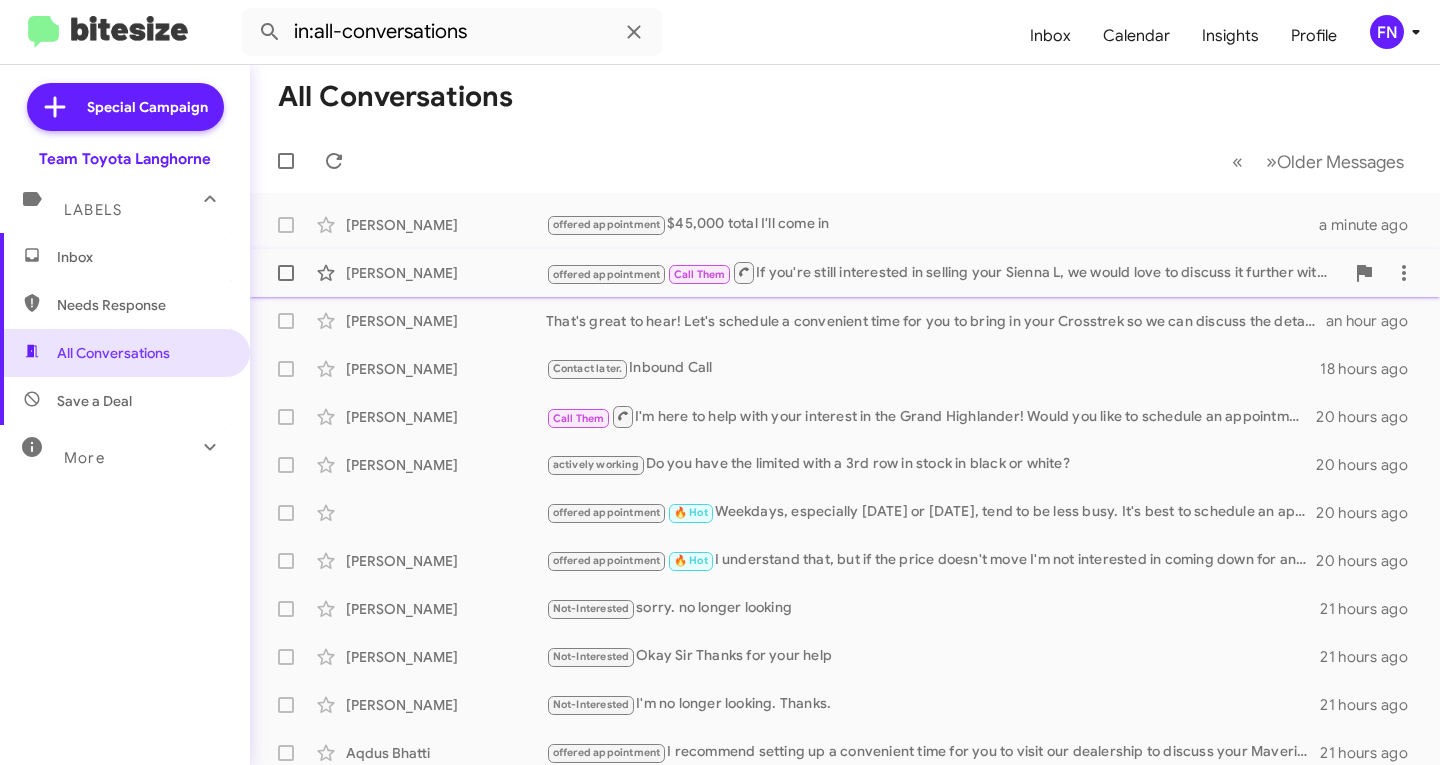 click on "[PERSON_NAME]" 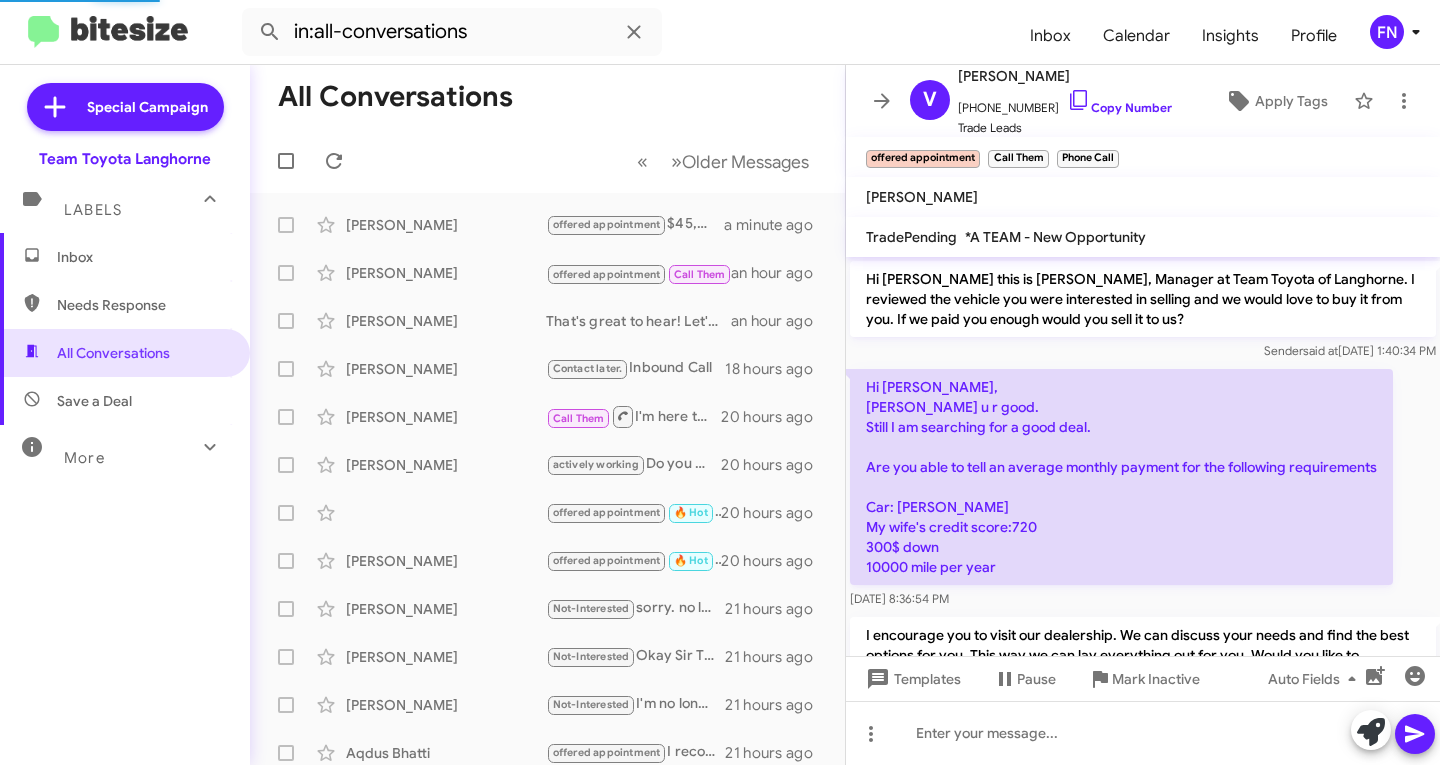 scroll, scrollTop: 217, scrollLeft: 0, axis: vertical 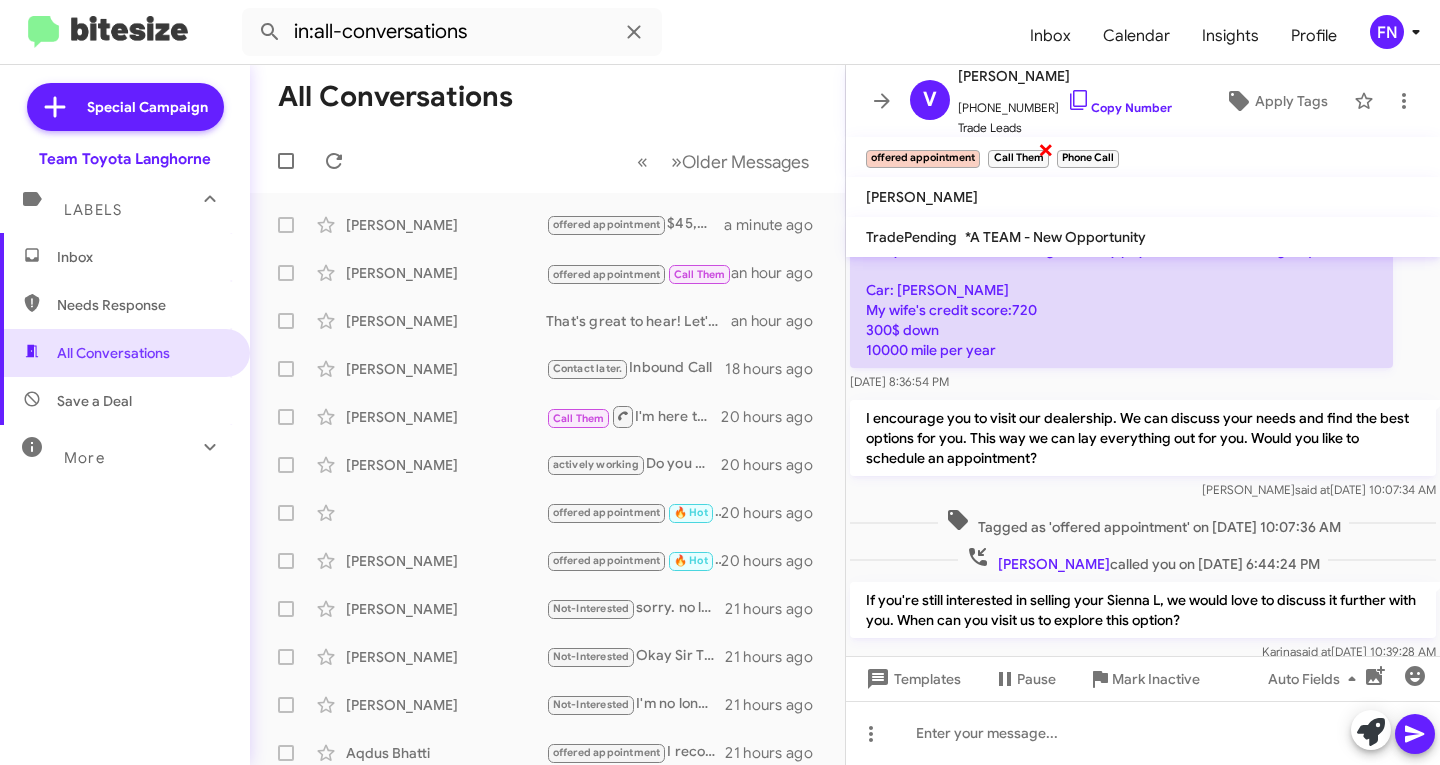 click on "×" 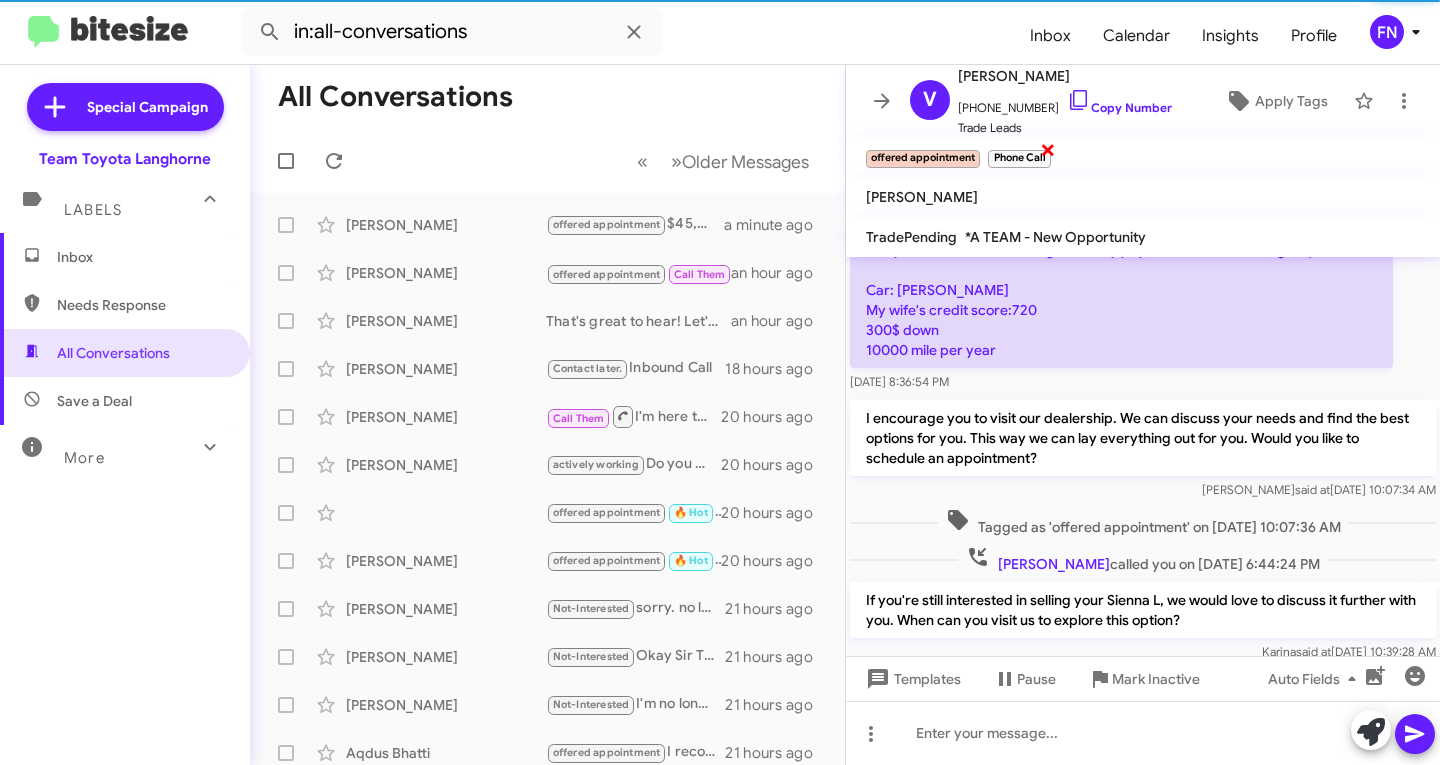 click on "×" 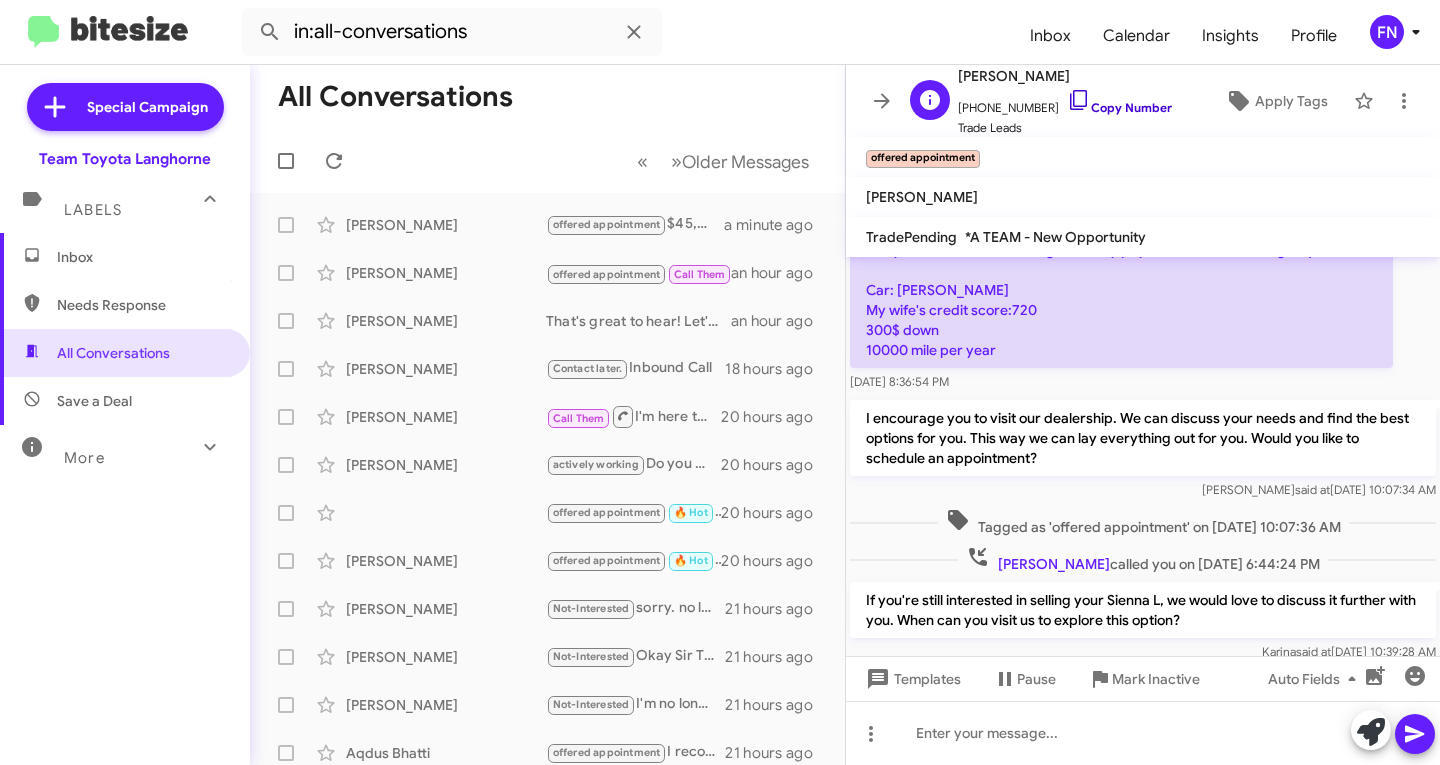 click on "Copy Number" 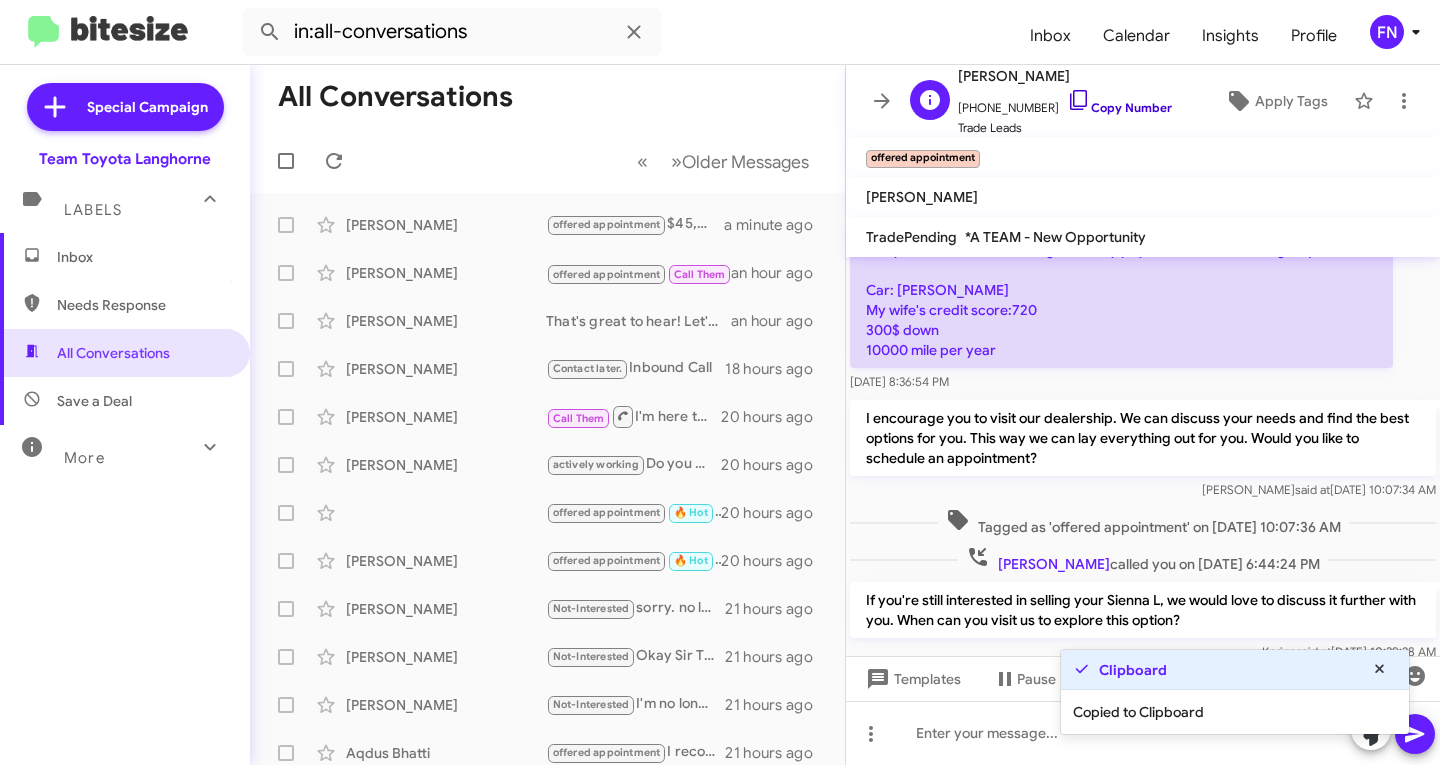 click on "Copy Number" 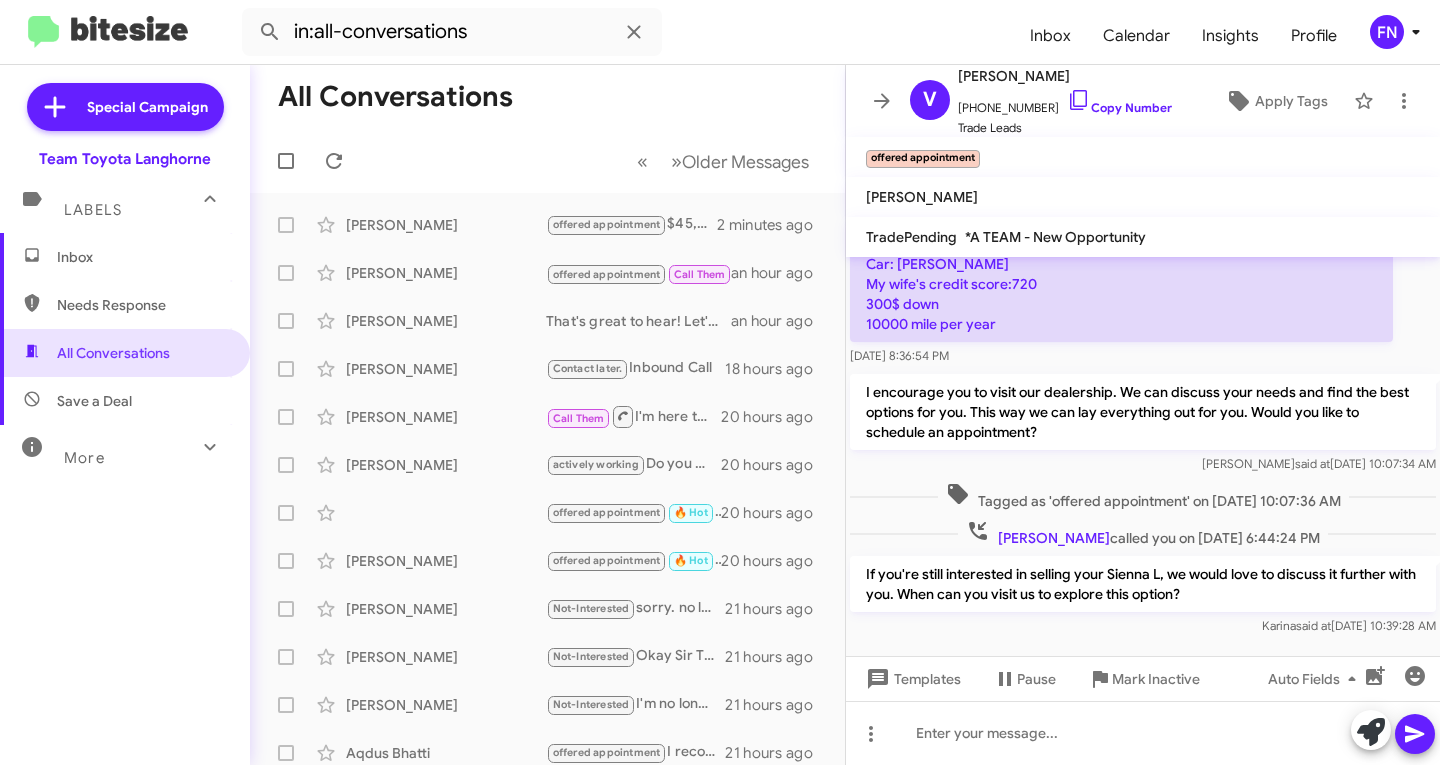 scroll, scrollTop: 257, scrollLeft: 0, axis: vertical 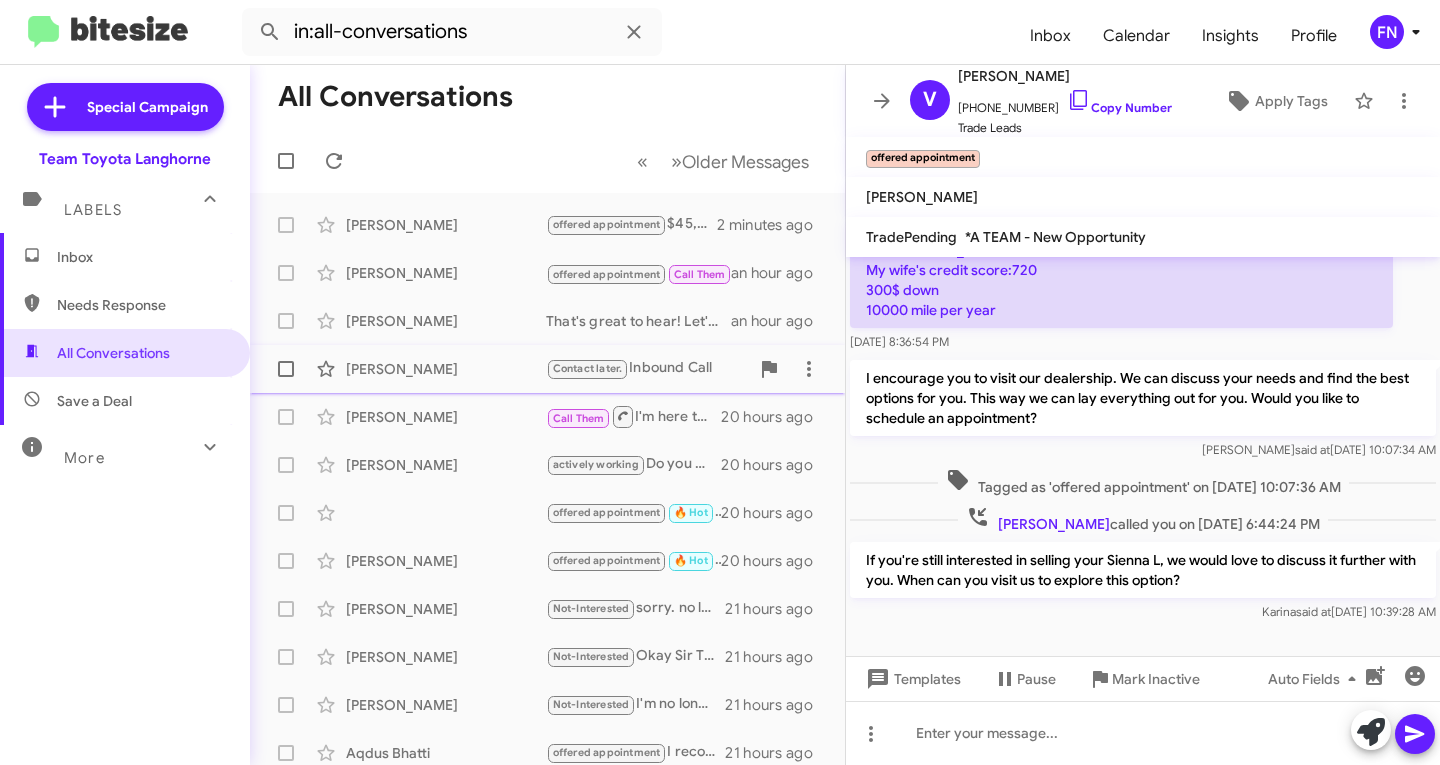 click on "[PERSON_NAME]" 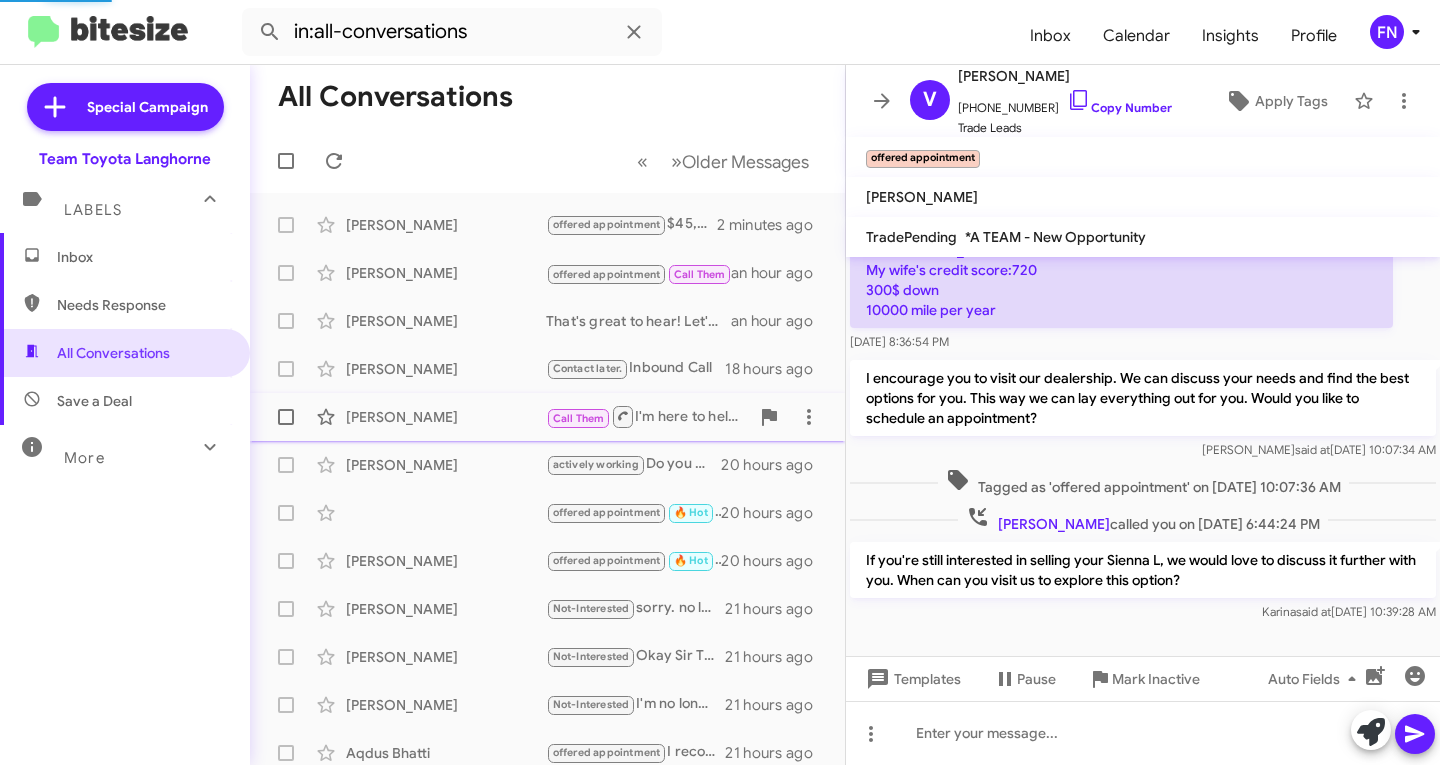 click on "[PERSON_NAME]  Call Them   I'm here to help with your interest in the Grand Highlander! Would you like to schedule an appointment to visit the dealership and explore options?   20 hours ago" 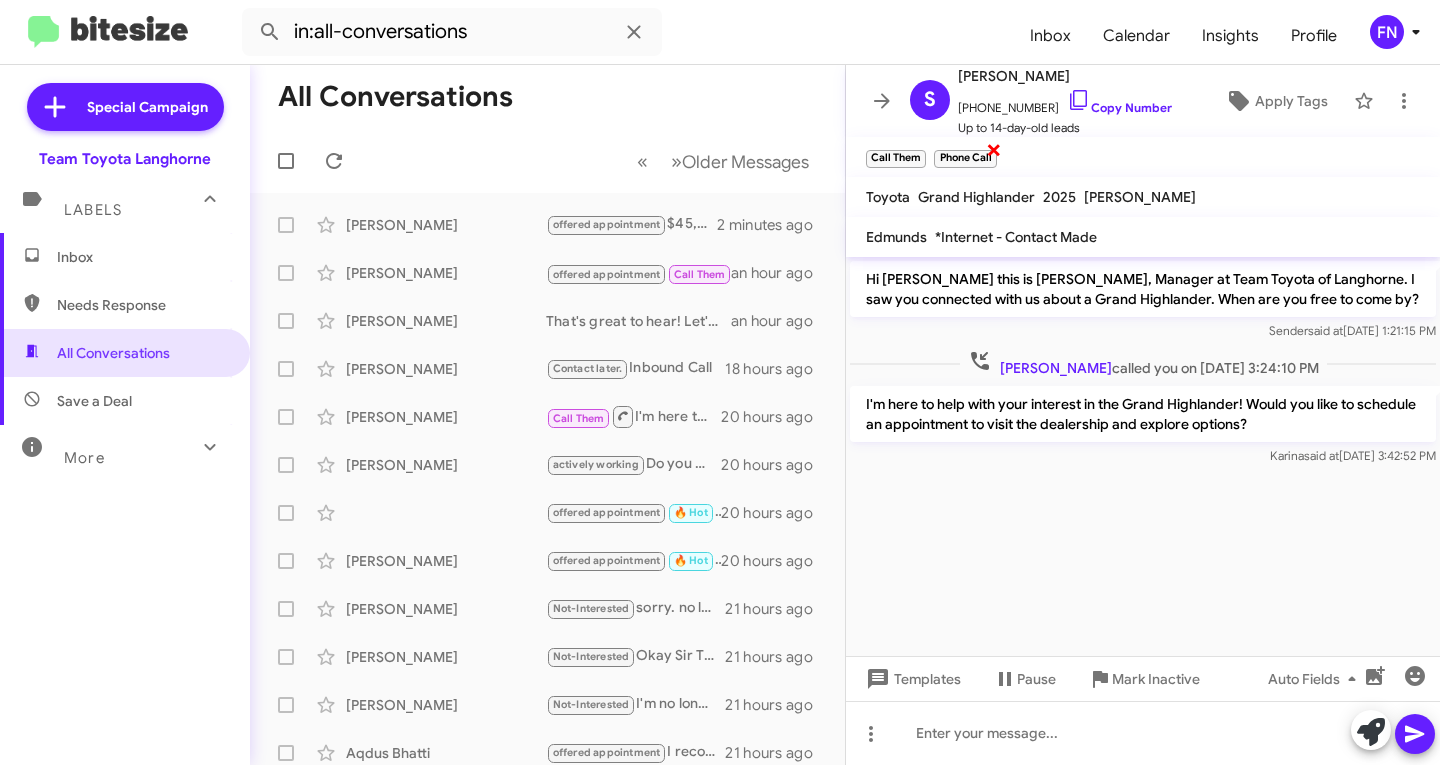 click on "×" 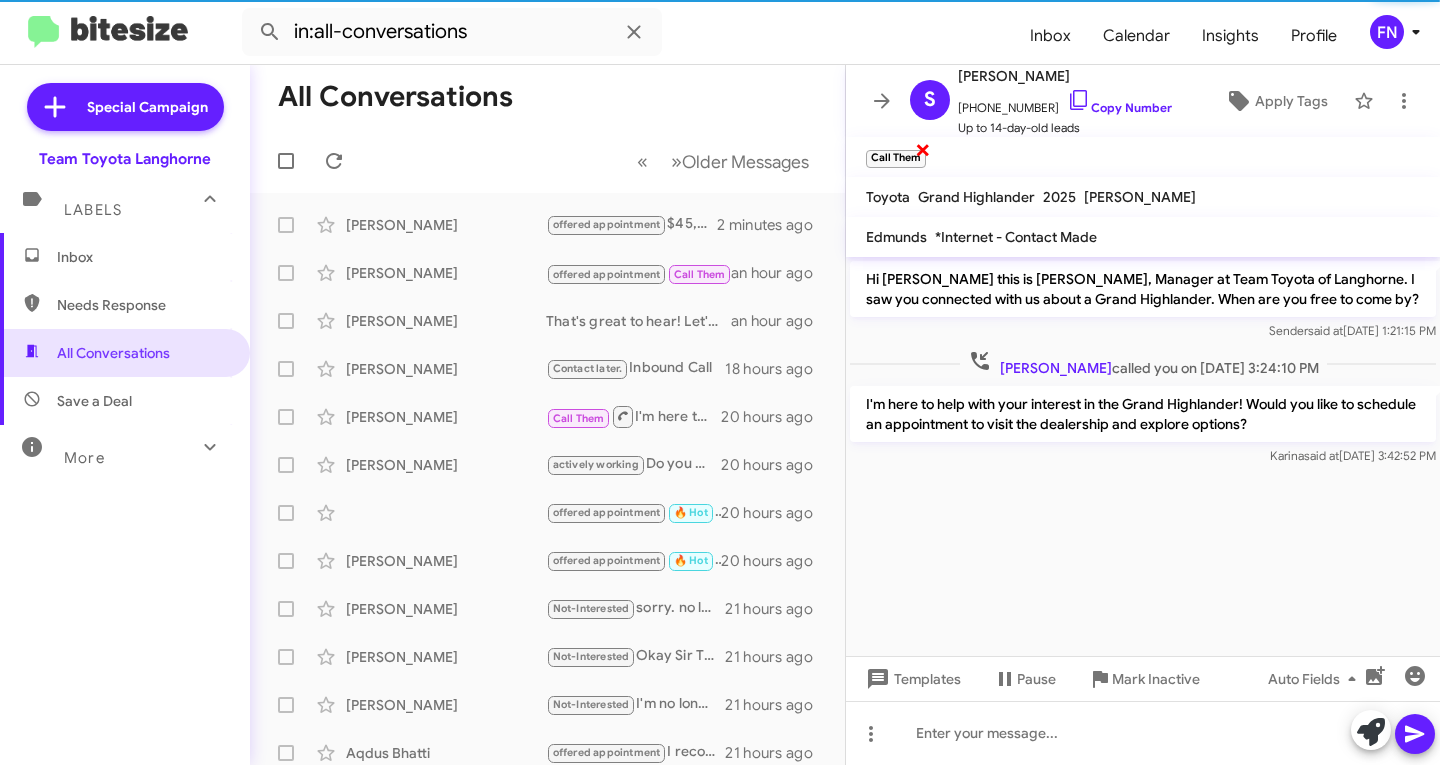 click on "×" 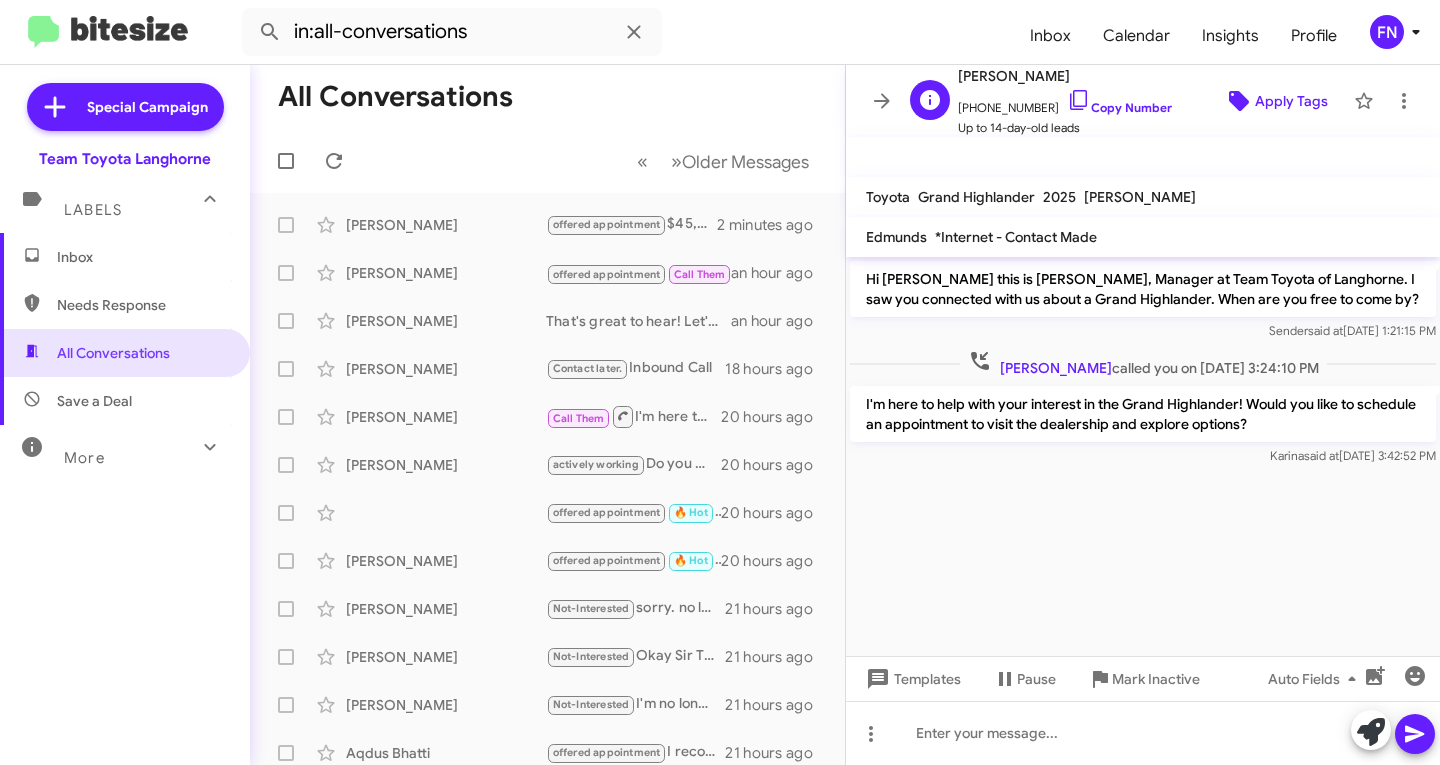 click on "Apply Tags" 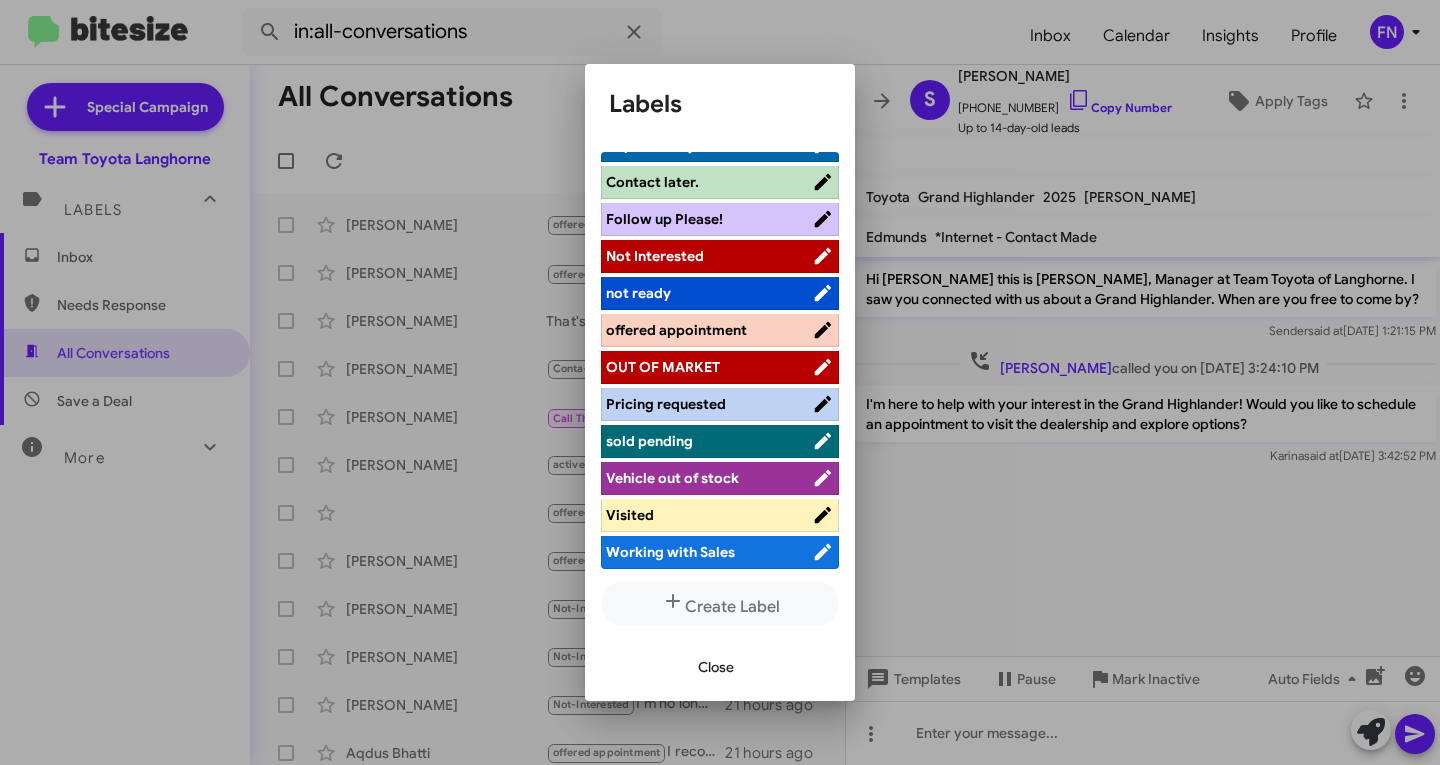 click on "offered appointment" at bounding box center (676, 330) 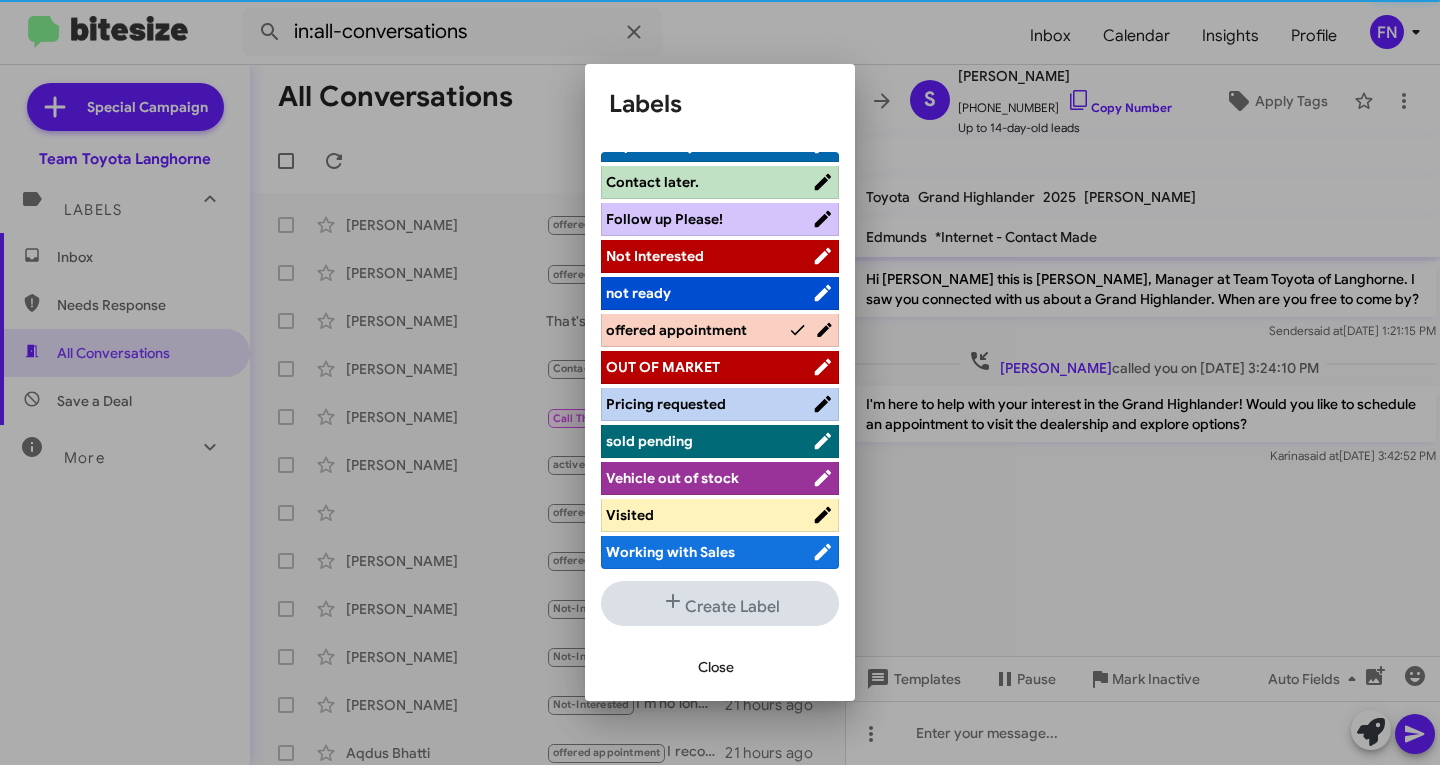 scroll, scrollTop: 283, scrollLeft: 0, axis: vertical 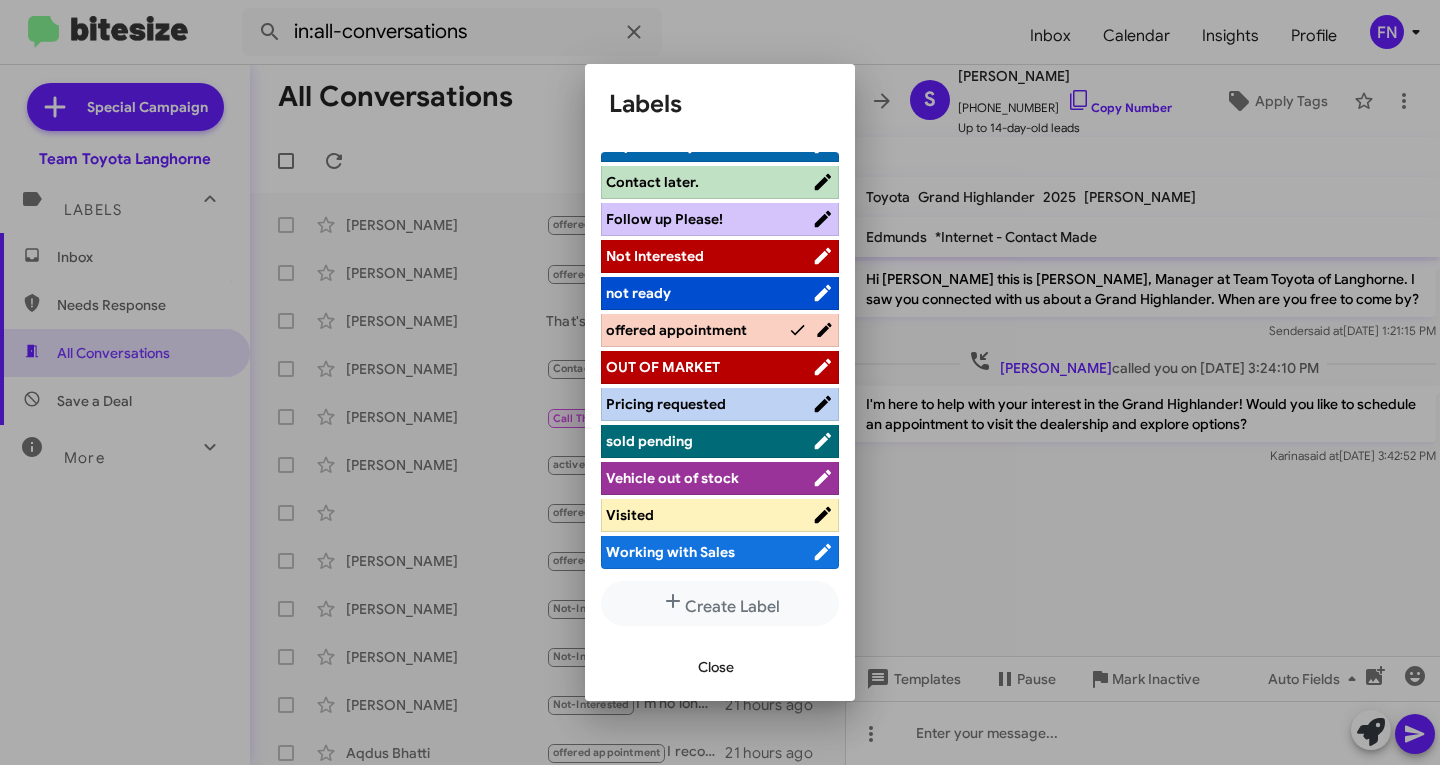 click on "Close" at bounding box center [716, 667] 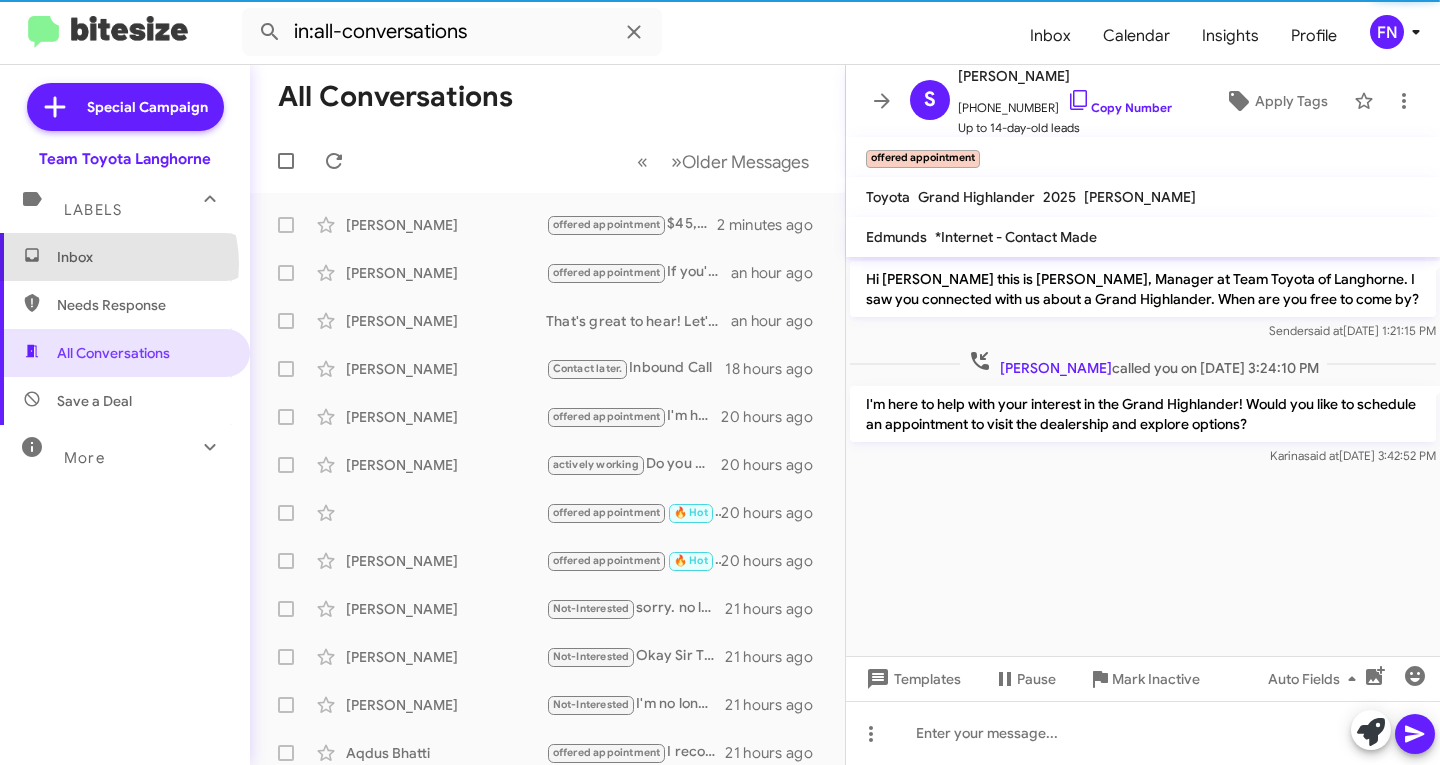 click on "Inbox" at bounding box center (142, 257) 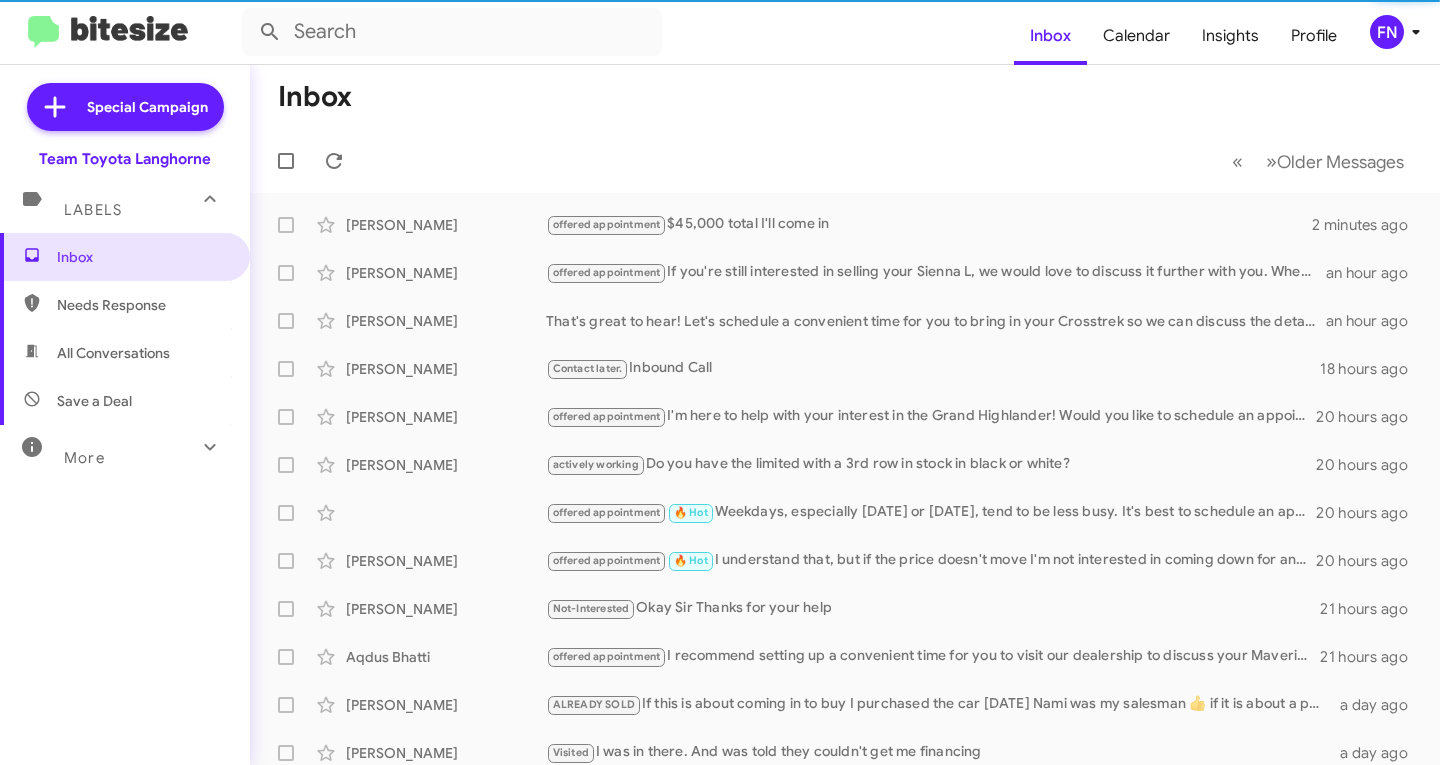 click on "All Conversations" at bounding box center (113, 353) 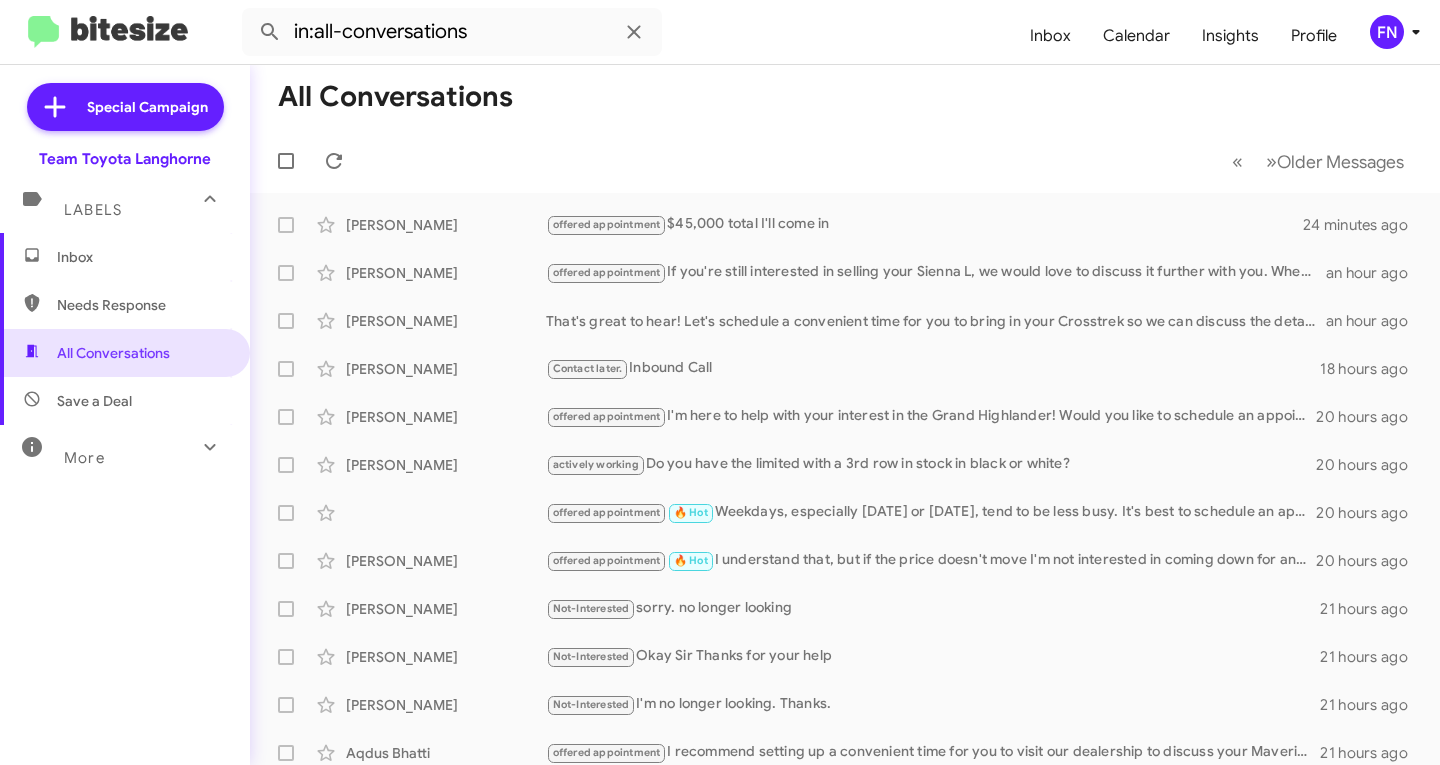 click on "Inbox" at bounding box center (142, 257) 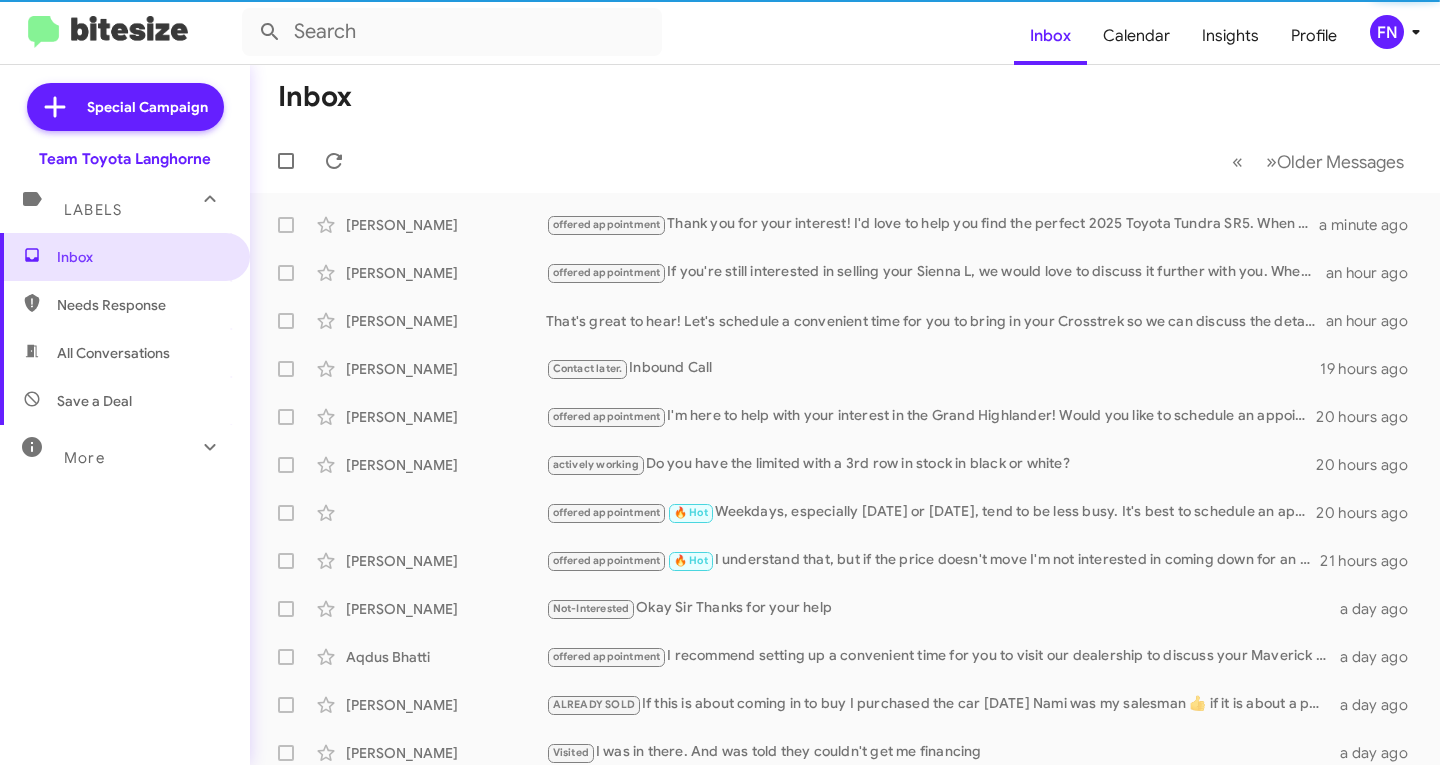 click on "All Conversations" at bounding box center (125, 353) 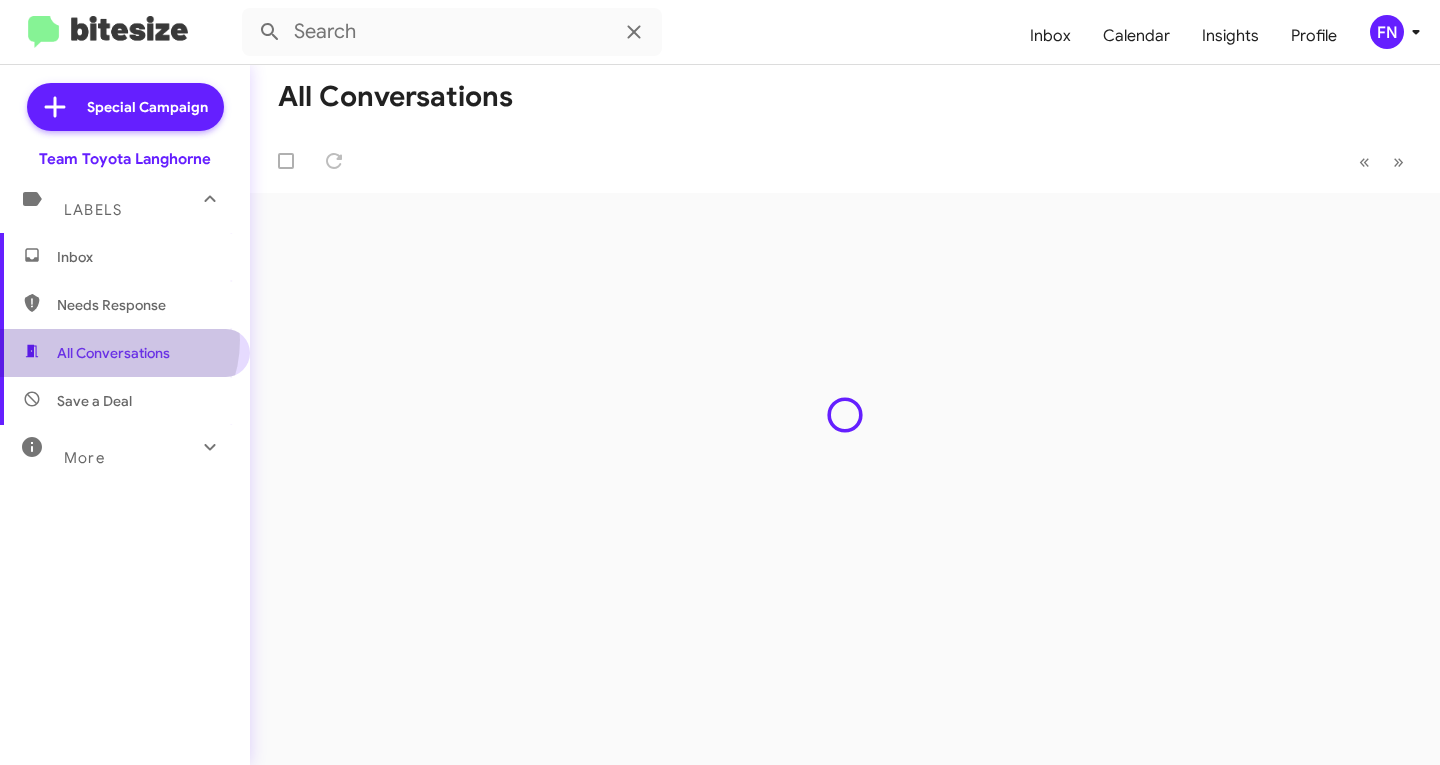 type on "in:all-conversations" 